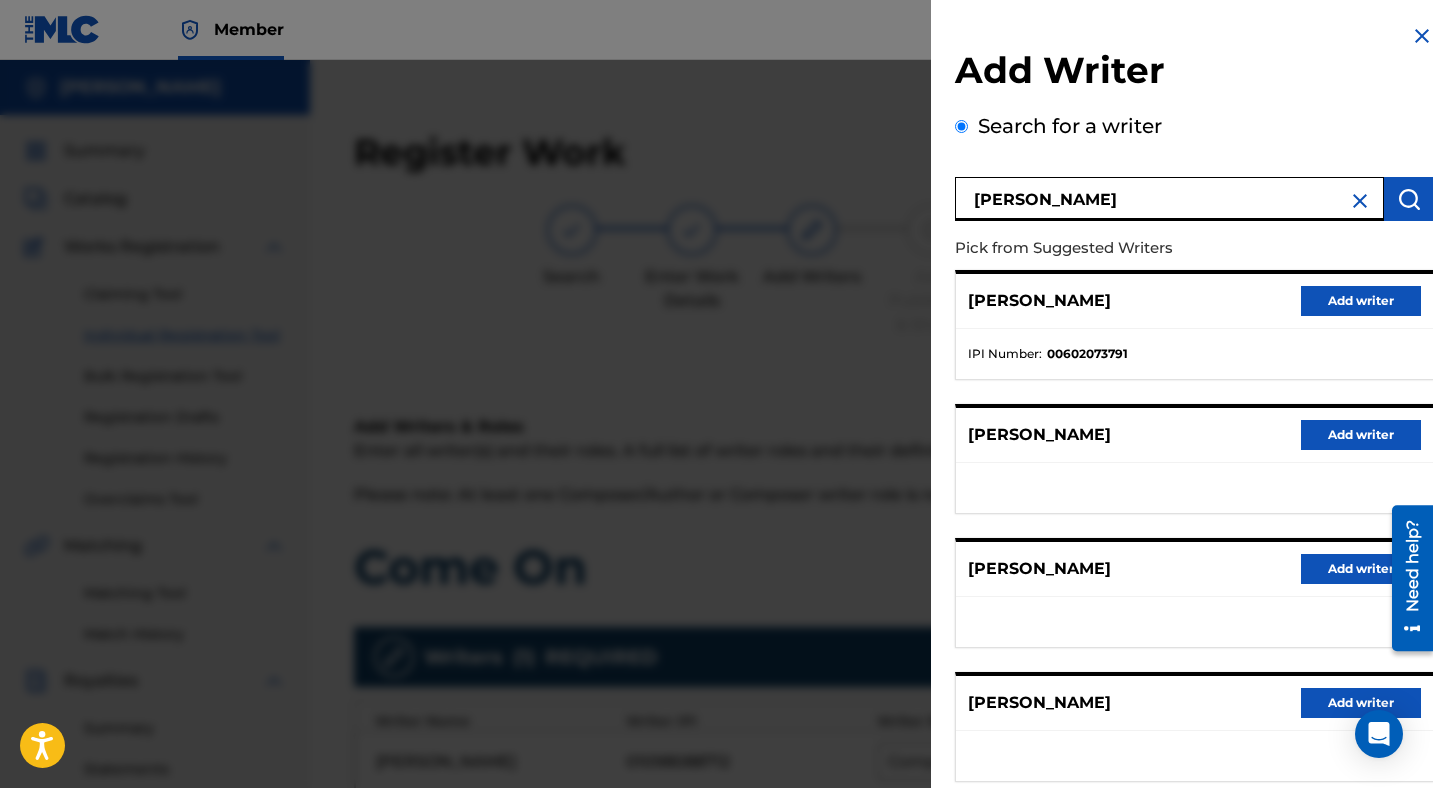 scroll, scrollTop: 261, scrollLeft: 0, axis: vertical 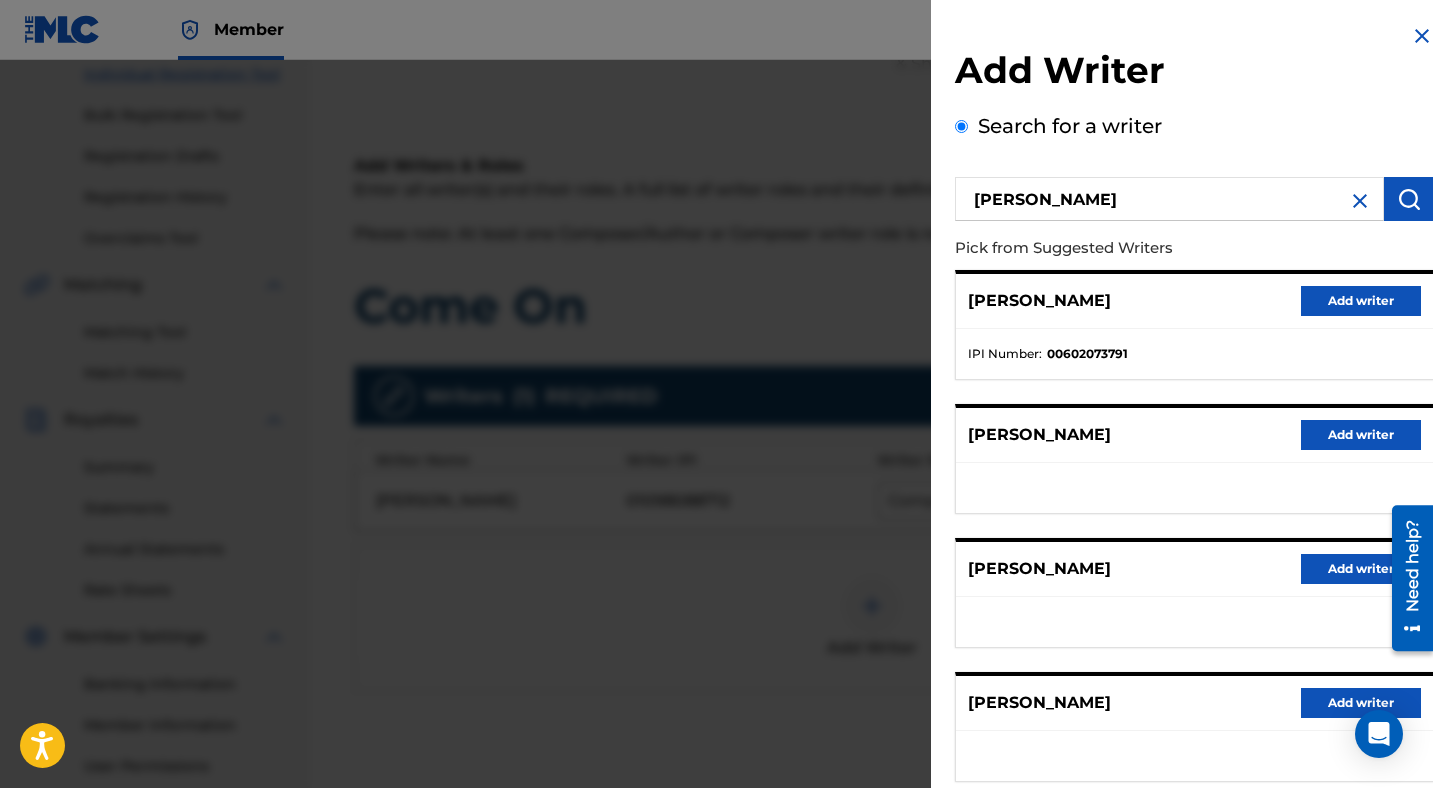 click on "Add writer" at bounding box center (1361, 301) 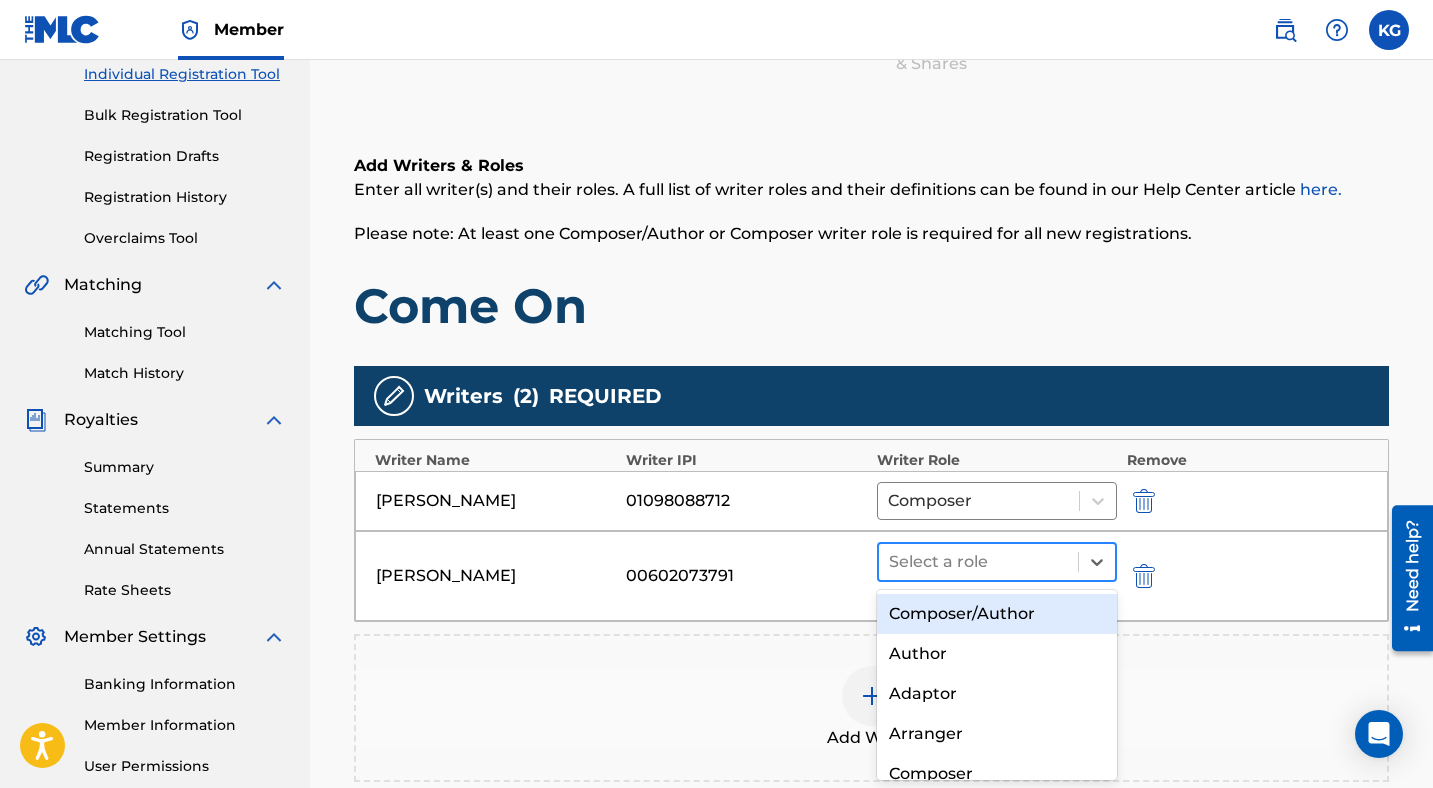 click at bounding box center (978, 562) 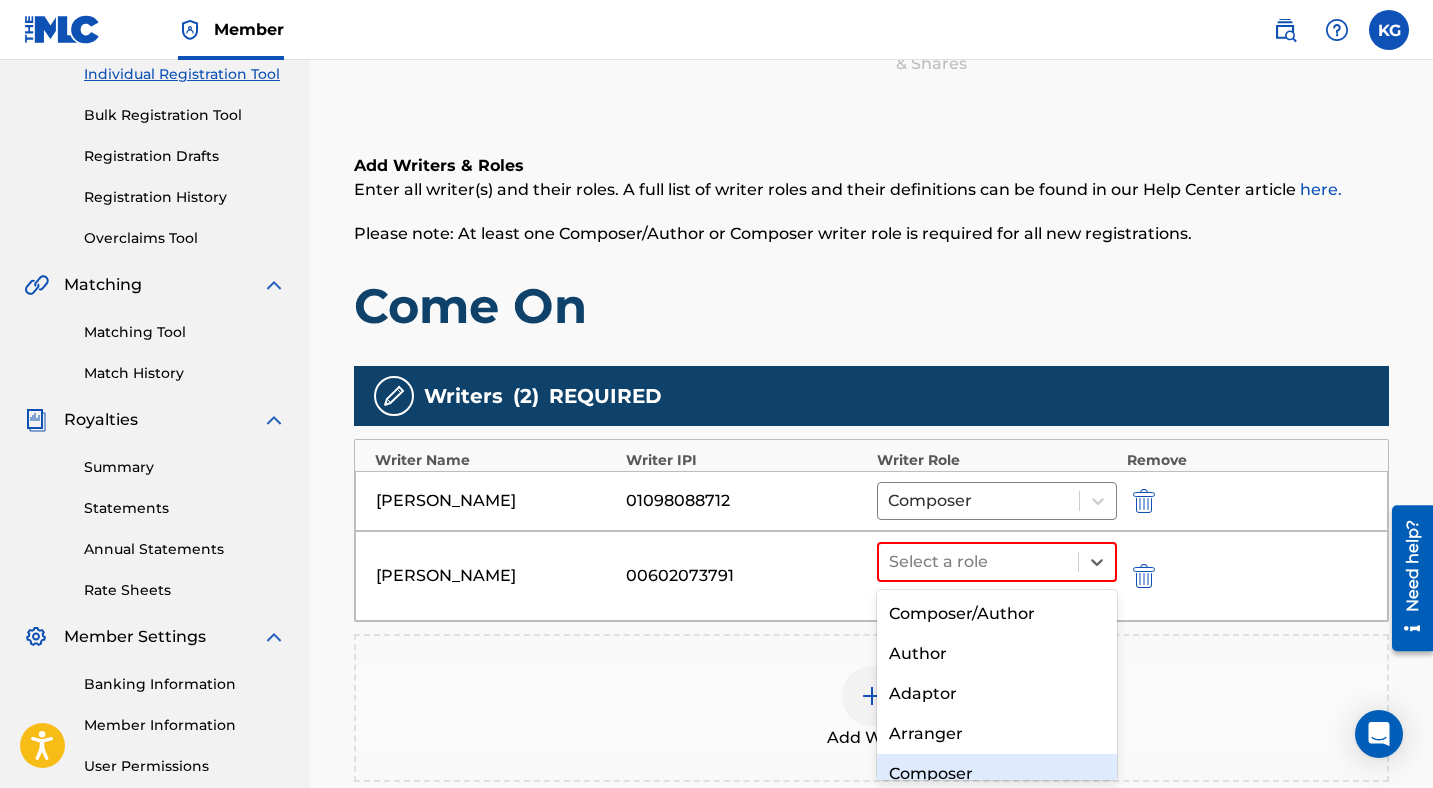 click on "Composer" at bounding box center [997, 774] 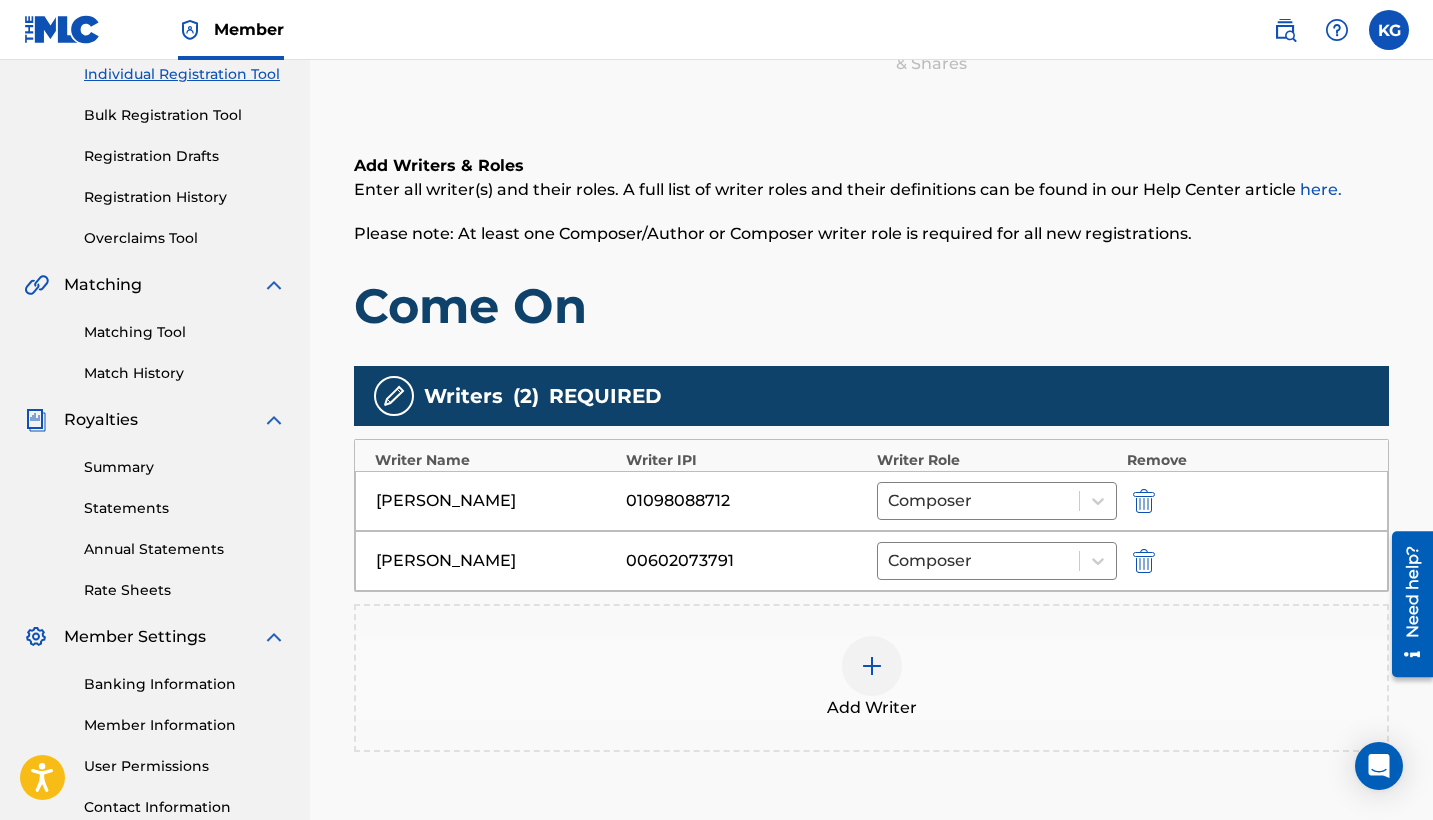 drag, startPoint x: 1393, startPoint y: 391, endPoint x: 1395, endPoint y: 402, distance: 11.18034 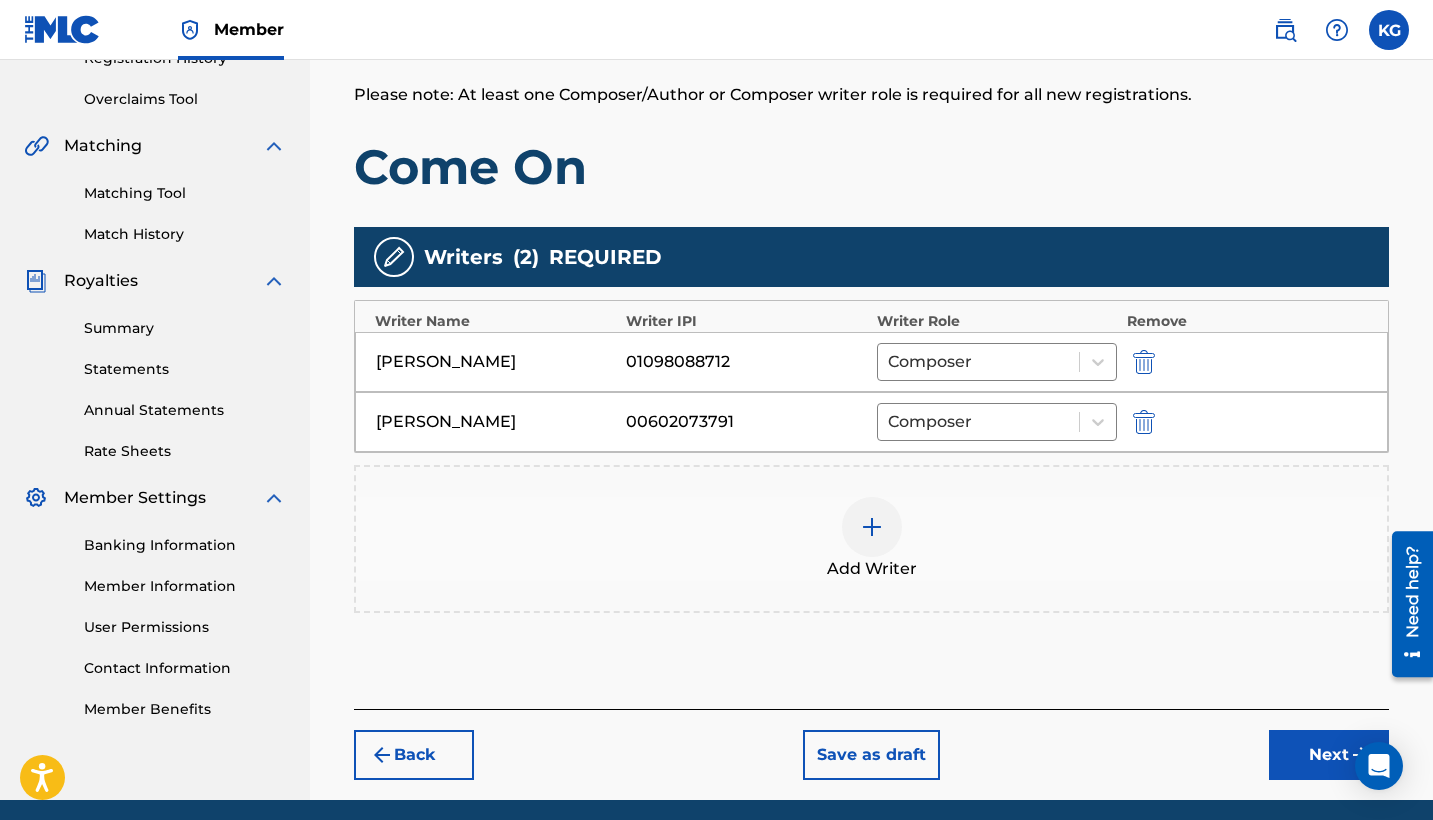 scroll, scrollTop: 476, scrollLeft: 0, axis: vertical 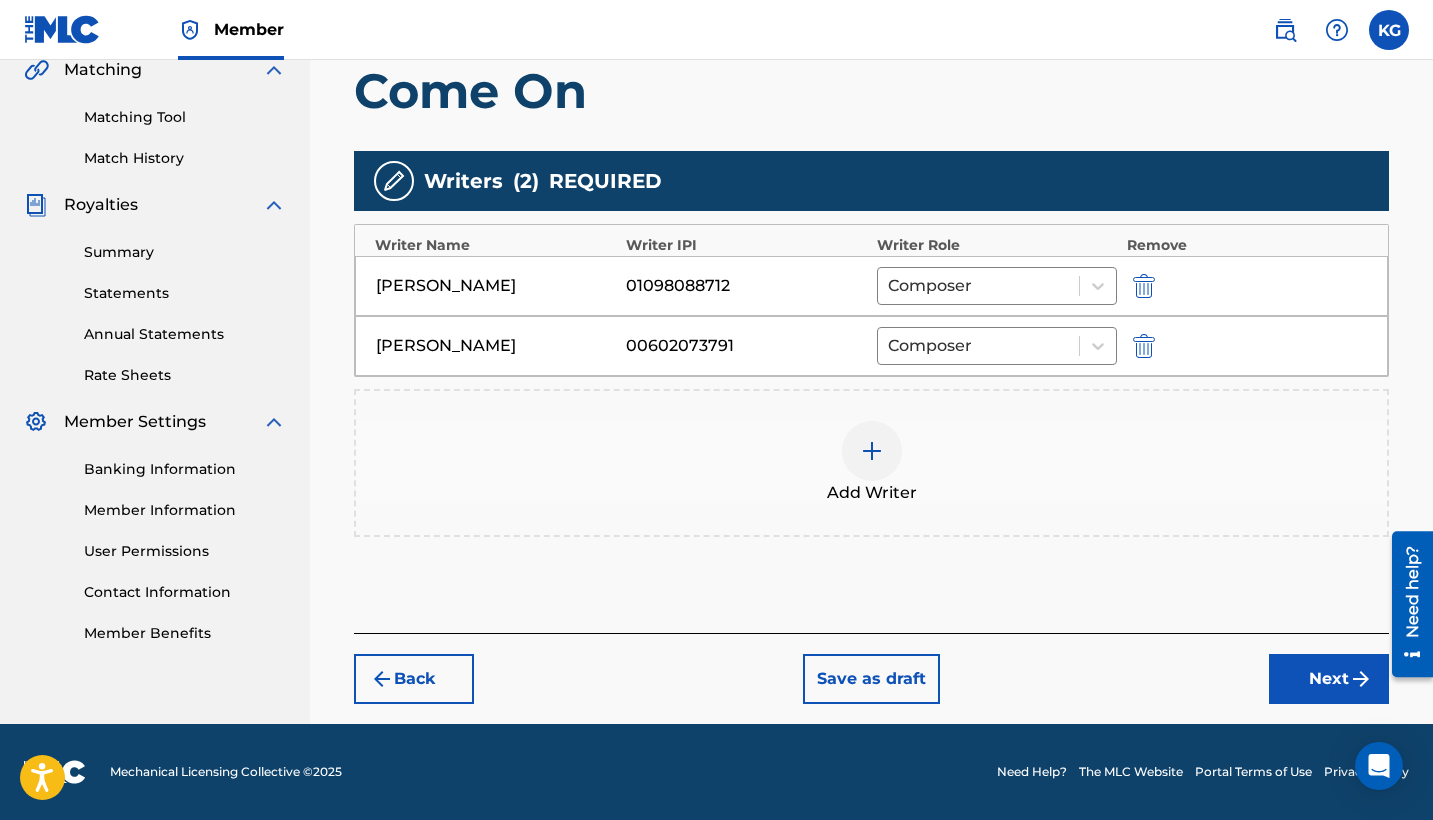 click on "Save as draft" at bounding box center [871, 679] 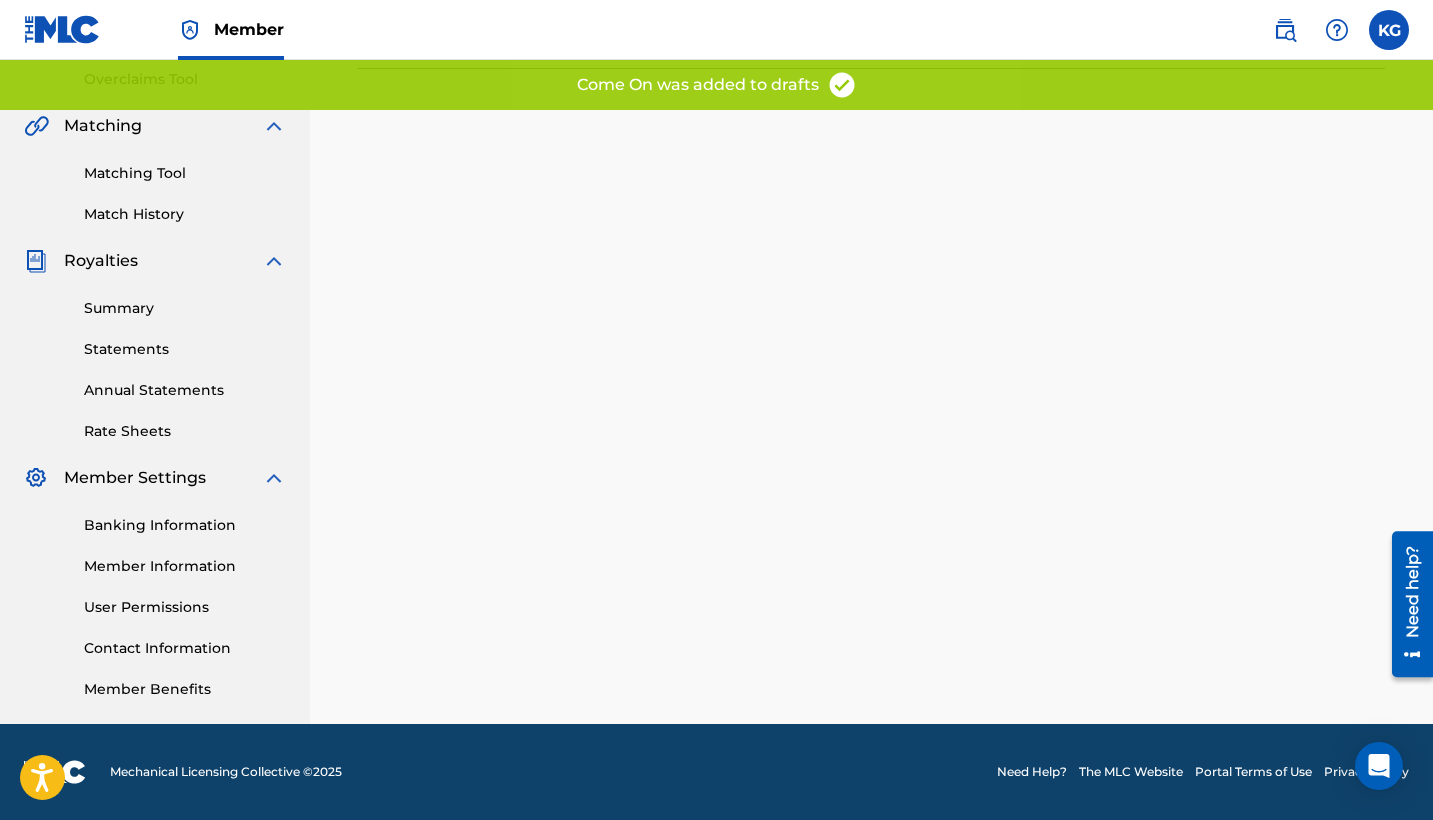 scroll, scrollTop: 0, scrollLeft: 0, axis: both 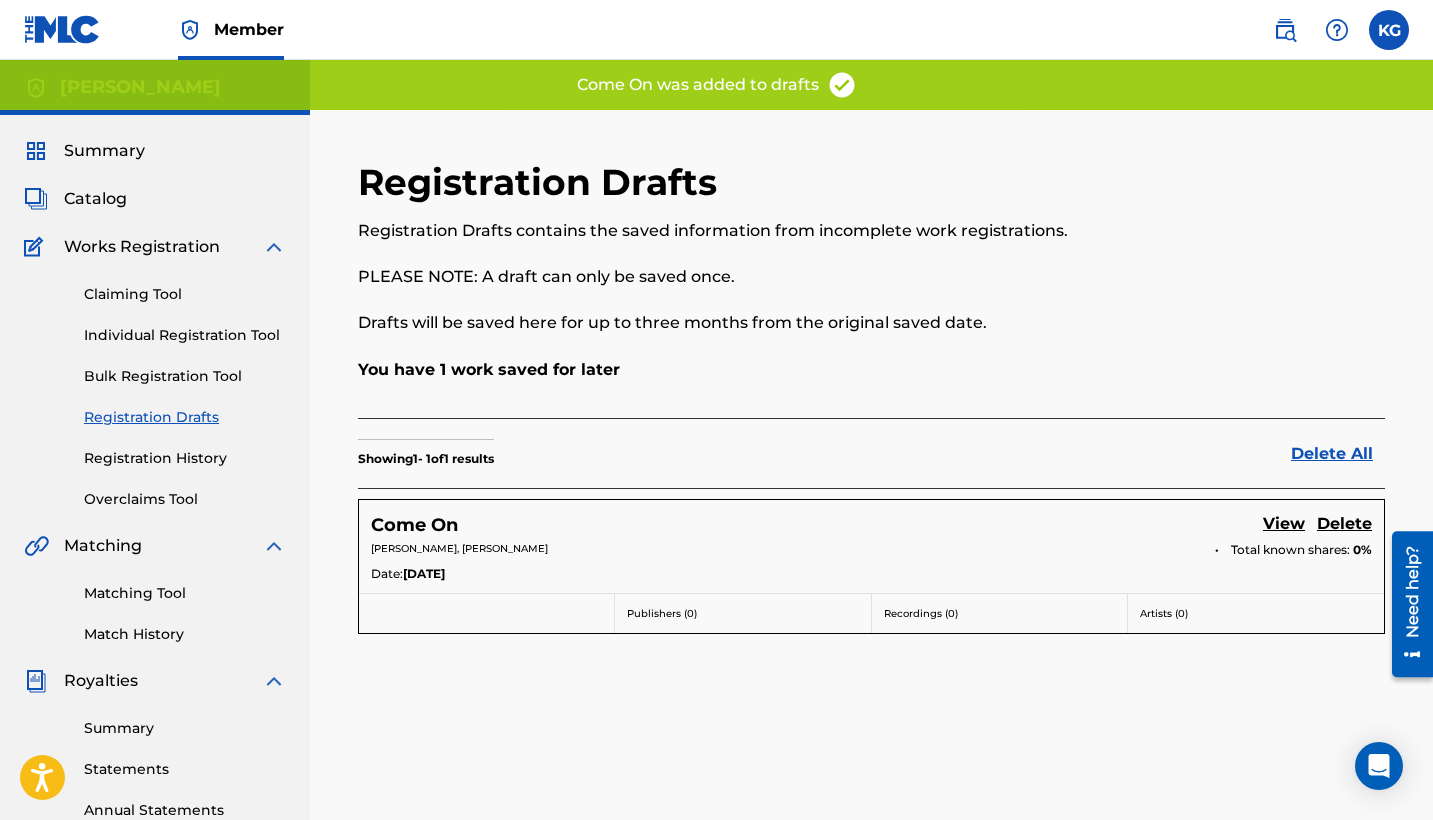 click on "Matching Tool Match History" at bounding box center (155, 601) 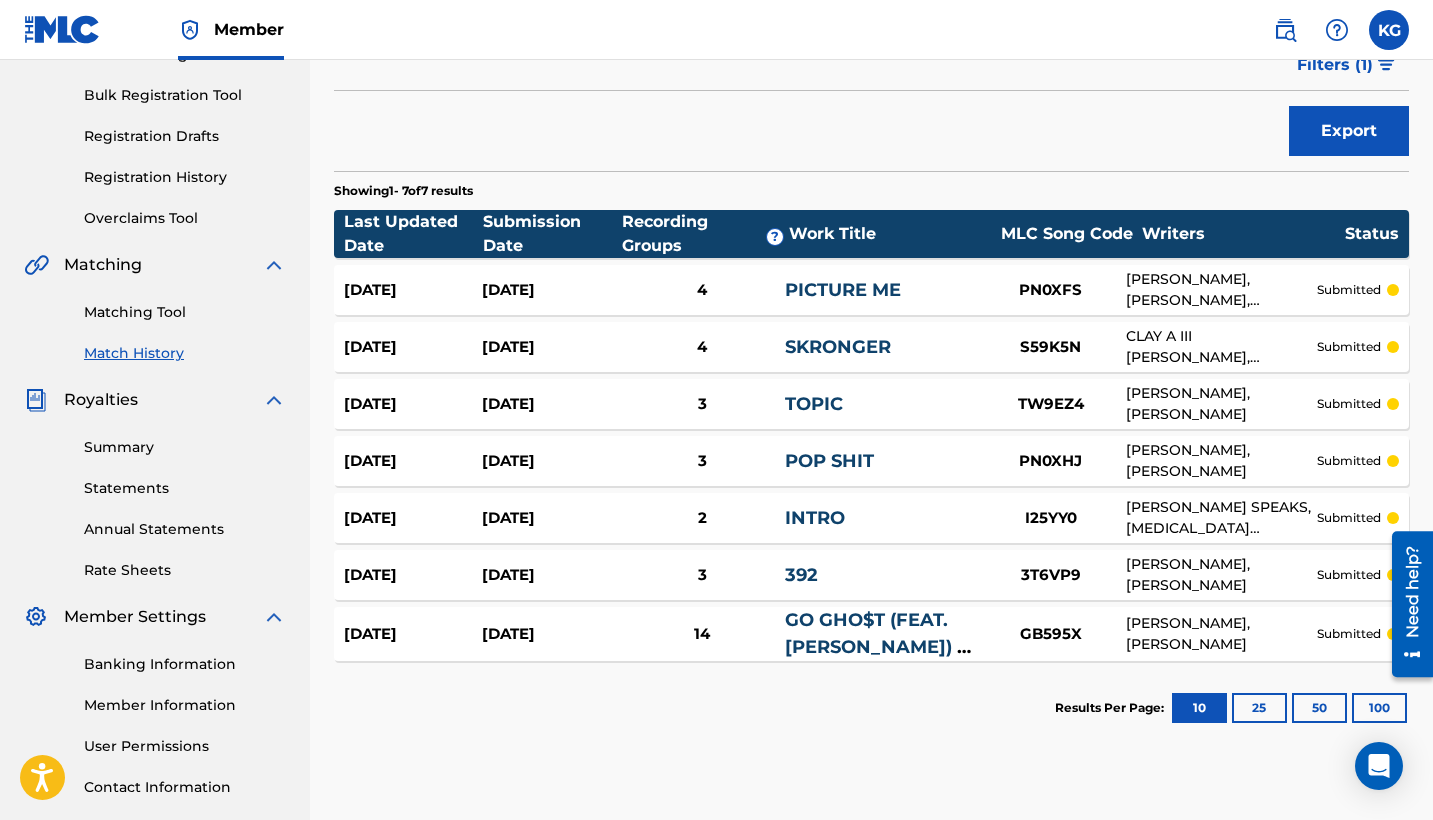 scroll, scrollTop: 276, scrollLeft: 0, axis: vertical 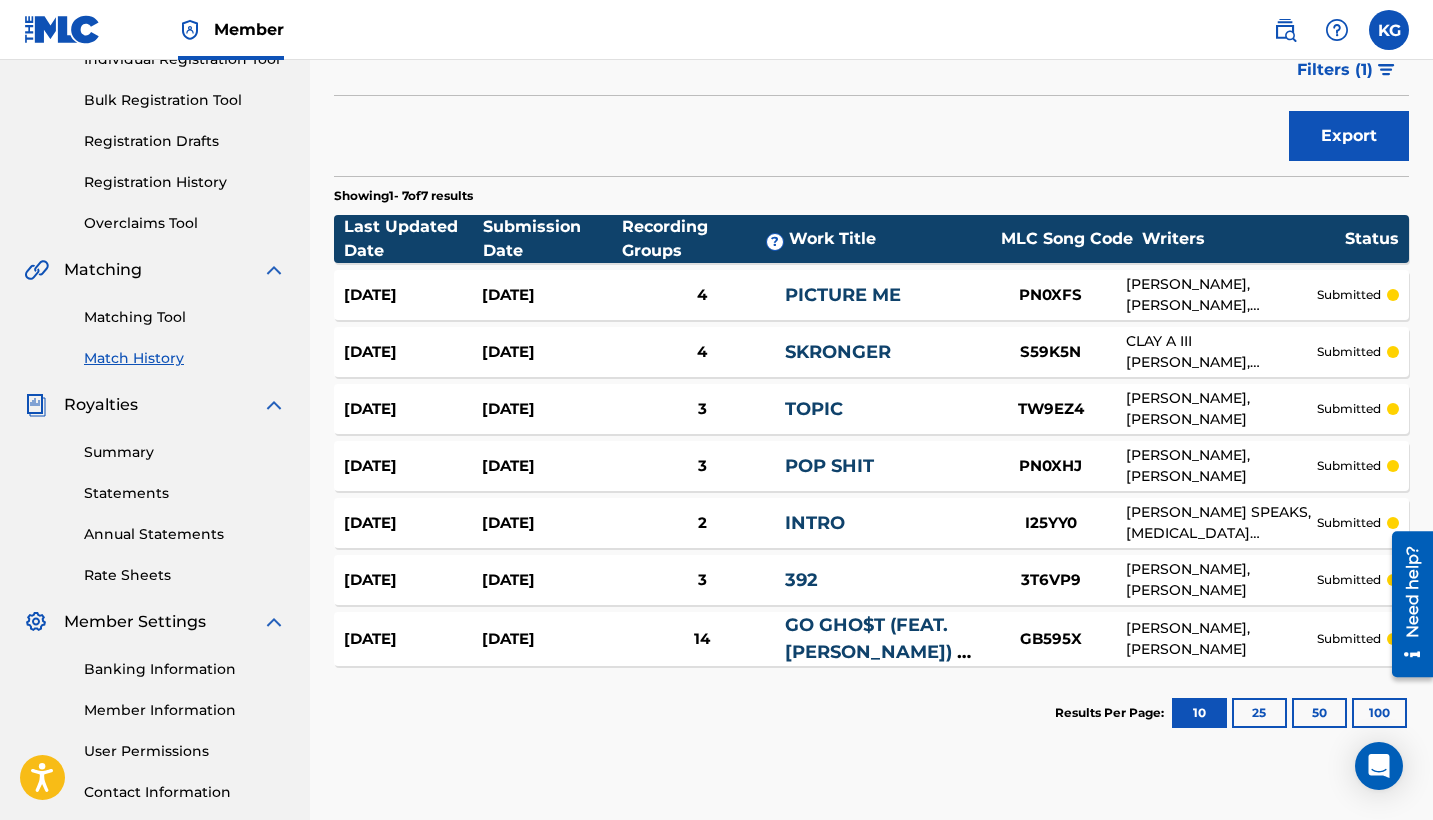 click on "GB595X" at bounding box center (1051, 639) 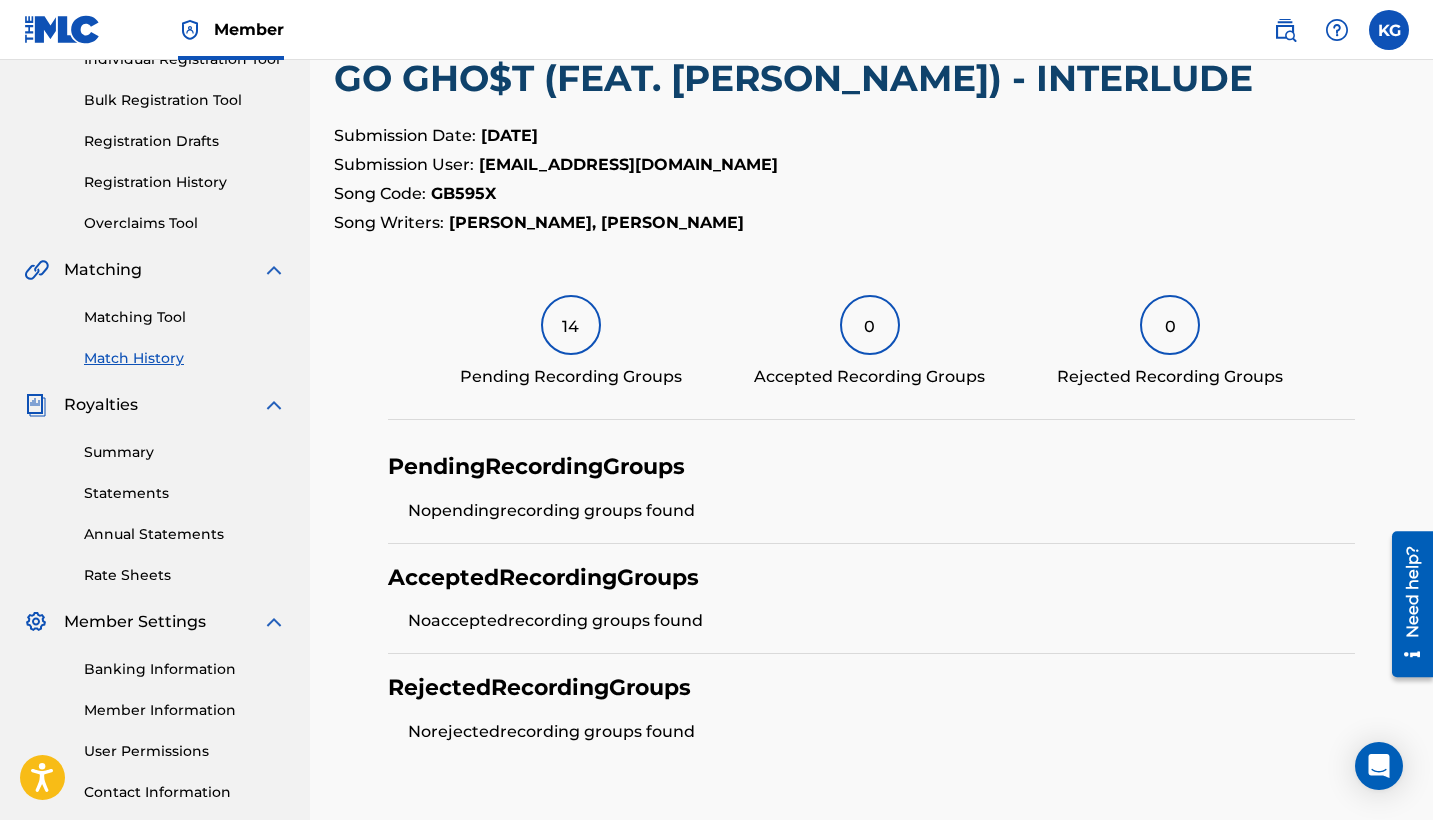 scroll, scrollTop: 0, scrollLeft: 0, axis: both 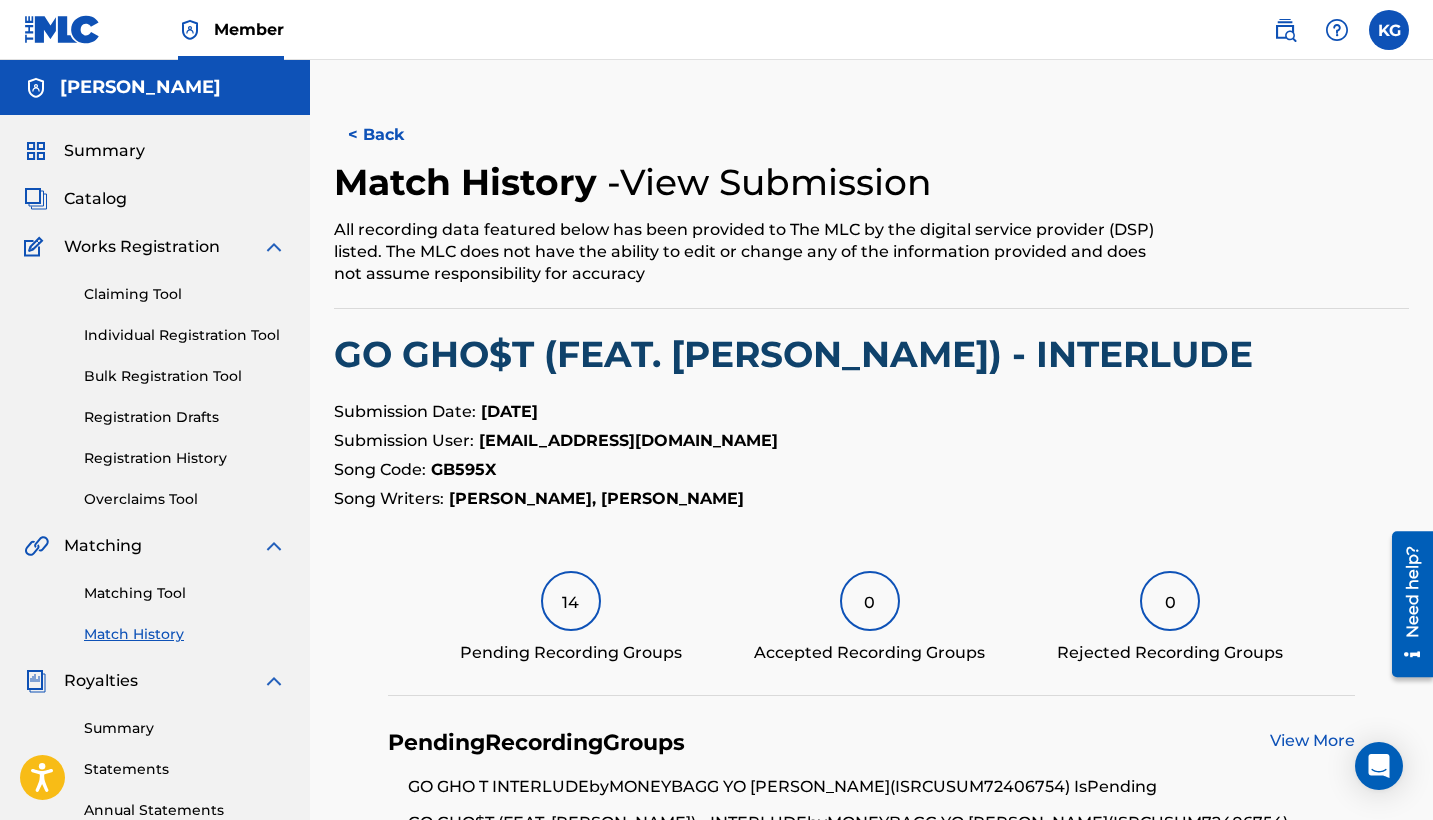 click on "14" at bounding box center [571, 601] 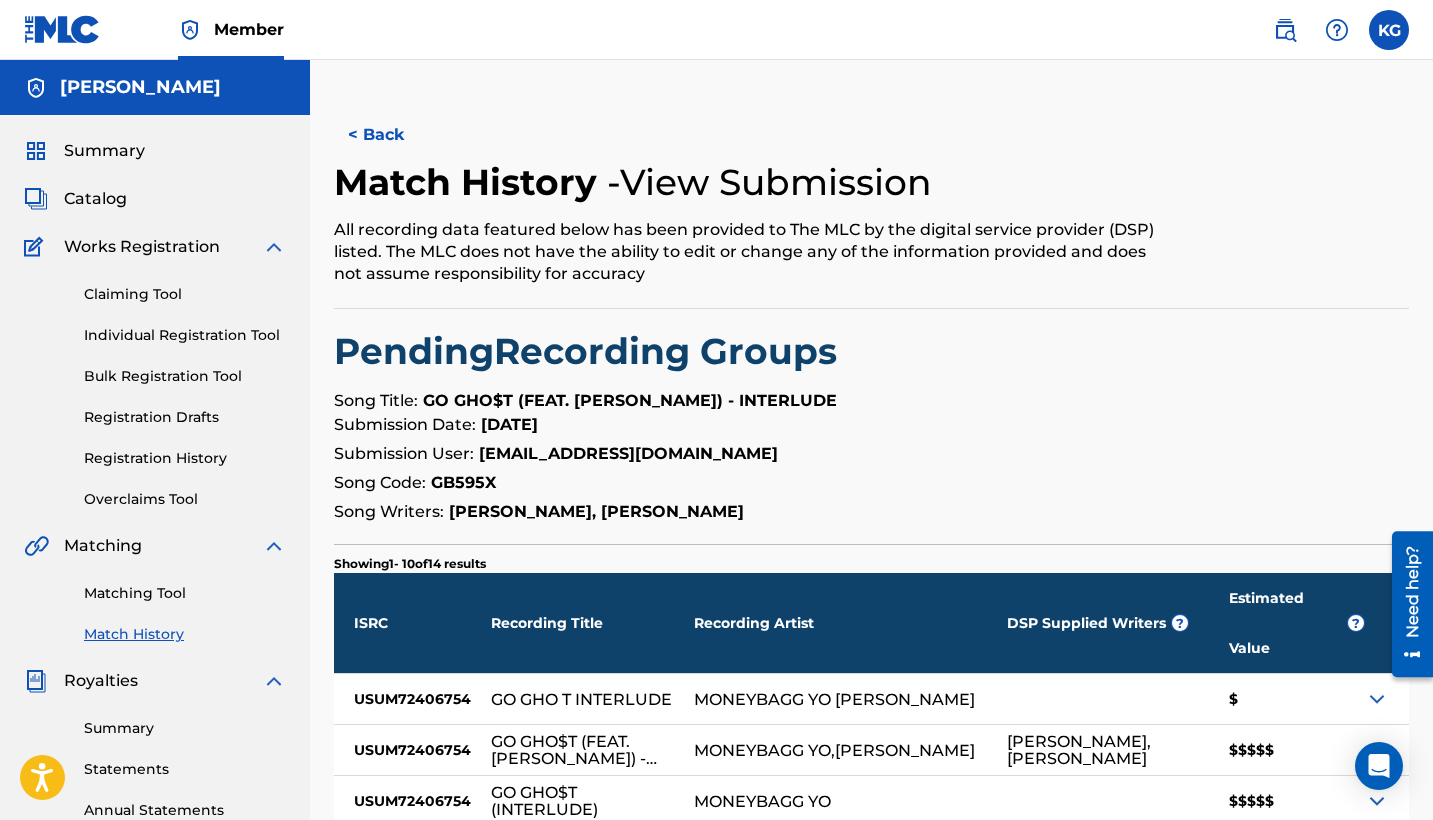 click on "$$$$$" at bounding box center [1287, 750] 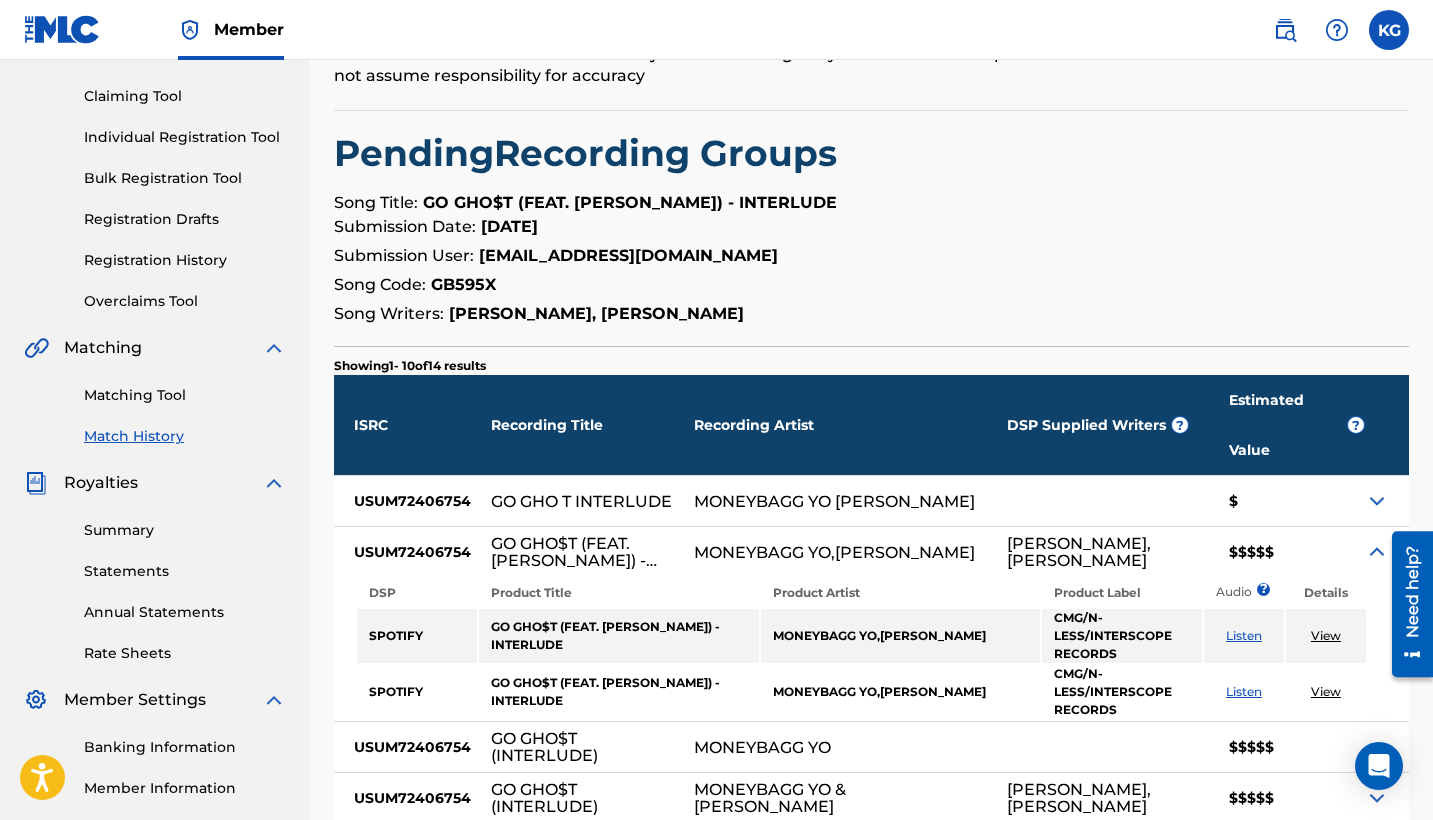 drag, startPoint x: 8, startPoint y: 157, endPoint x: 54, endPoint y: 20, distance: 144.51643 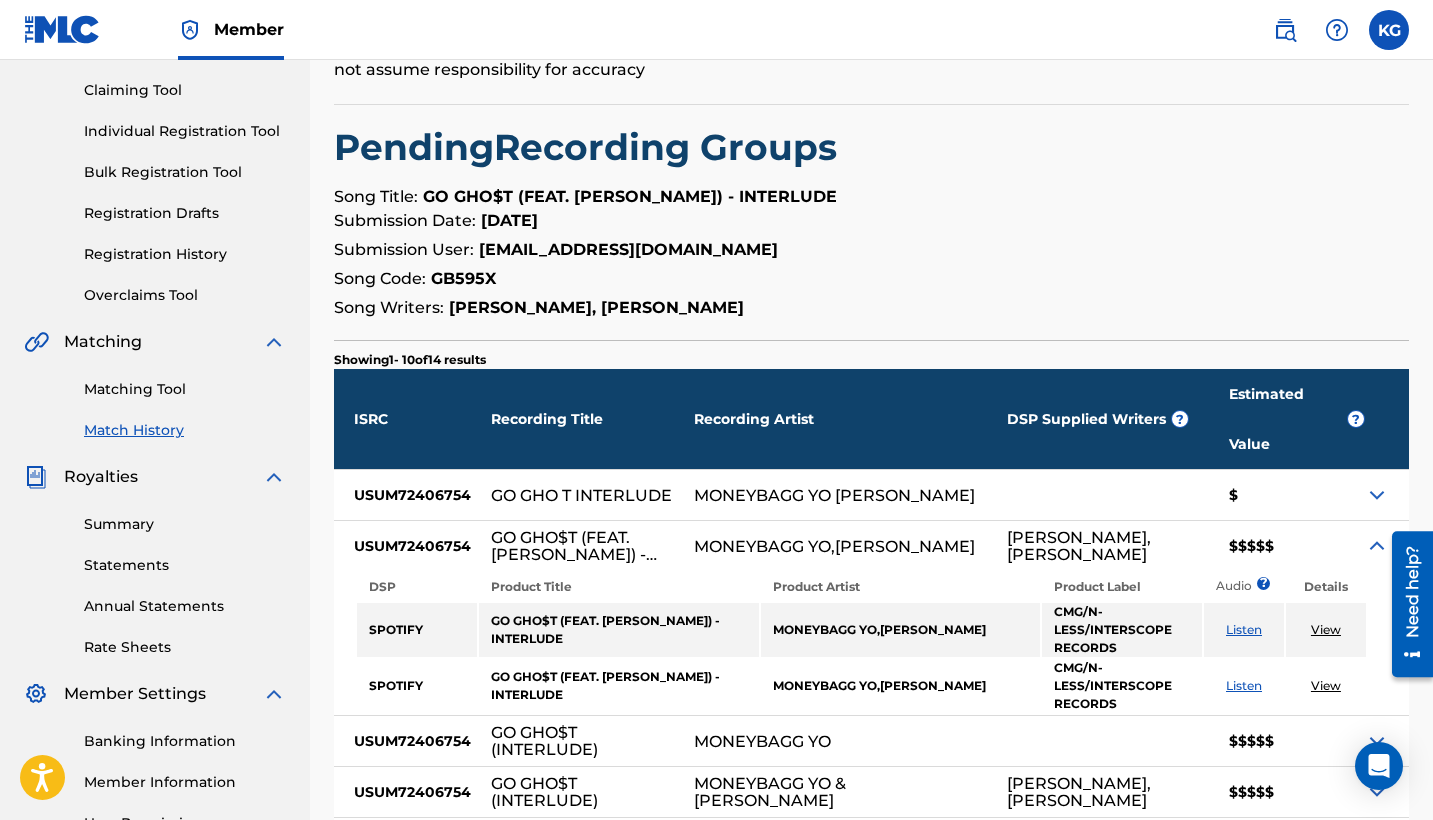 click on "View" at bounding box center [1326, 630] 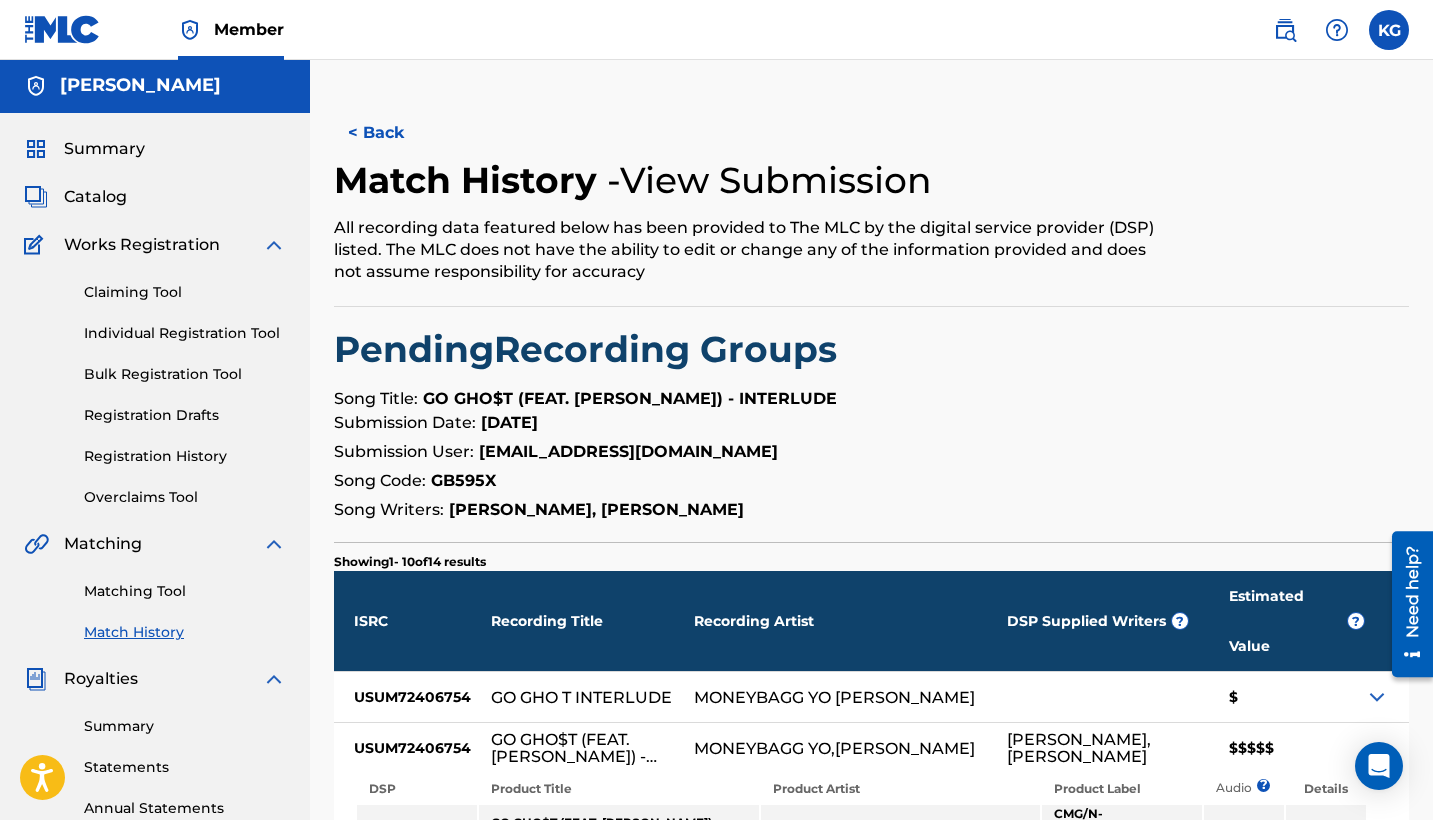 scroll, scrollTop: 0, scrollLeft: 0, axis: both 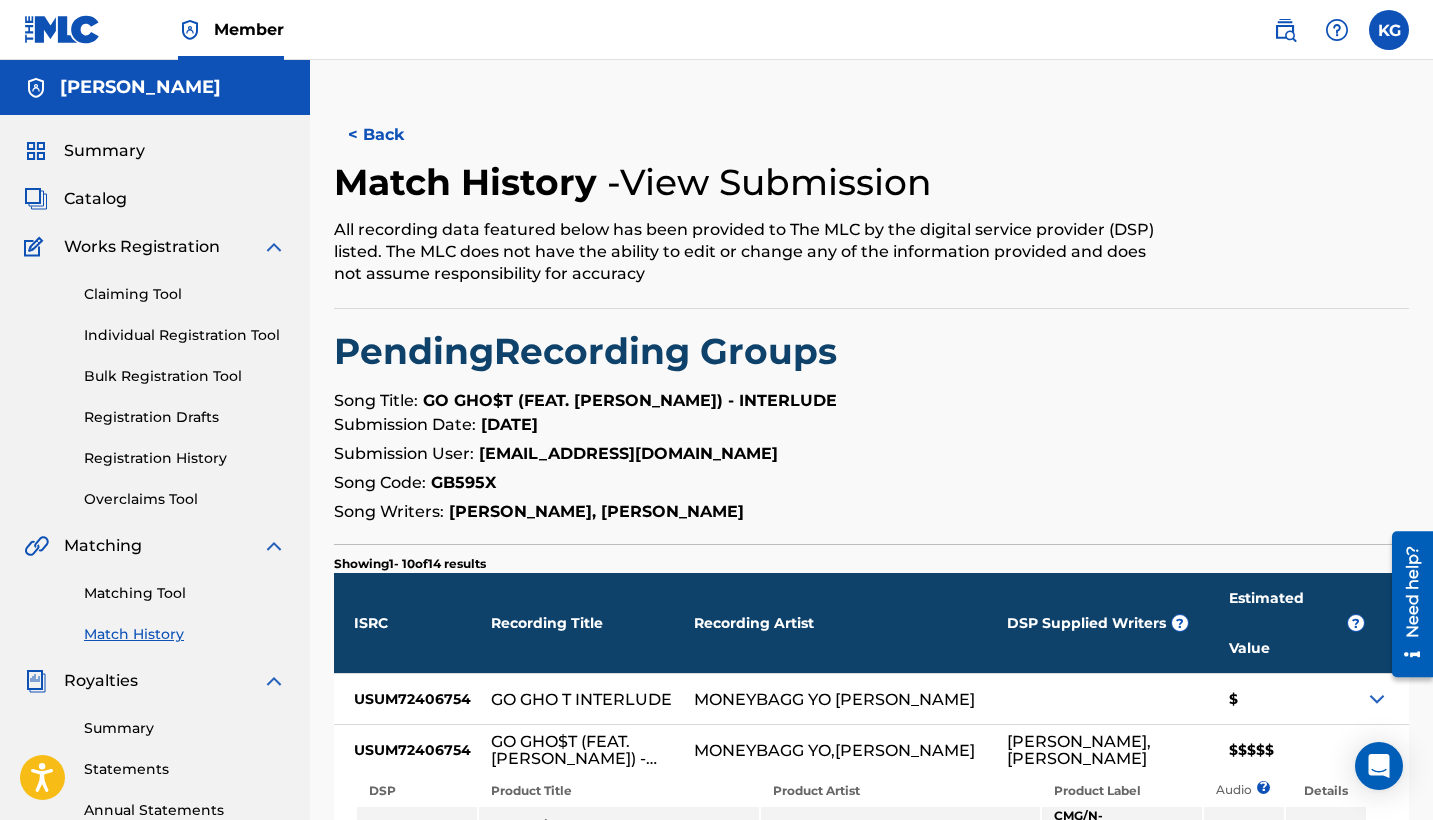 click on "$$$$$" at bounding box center [1287, 750] 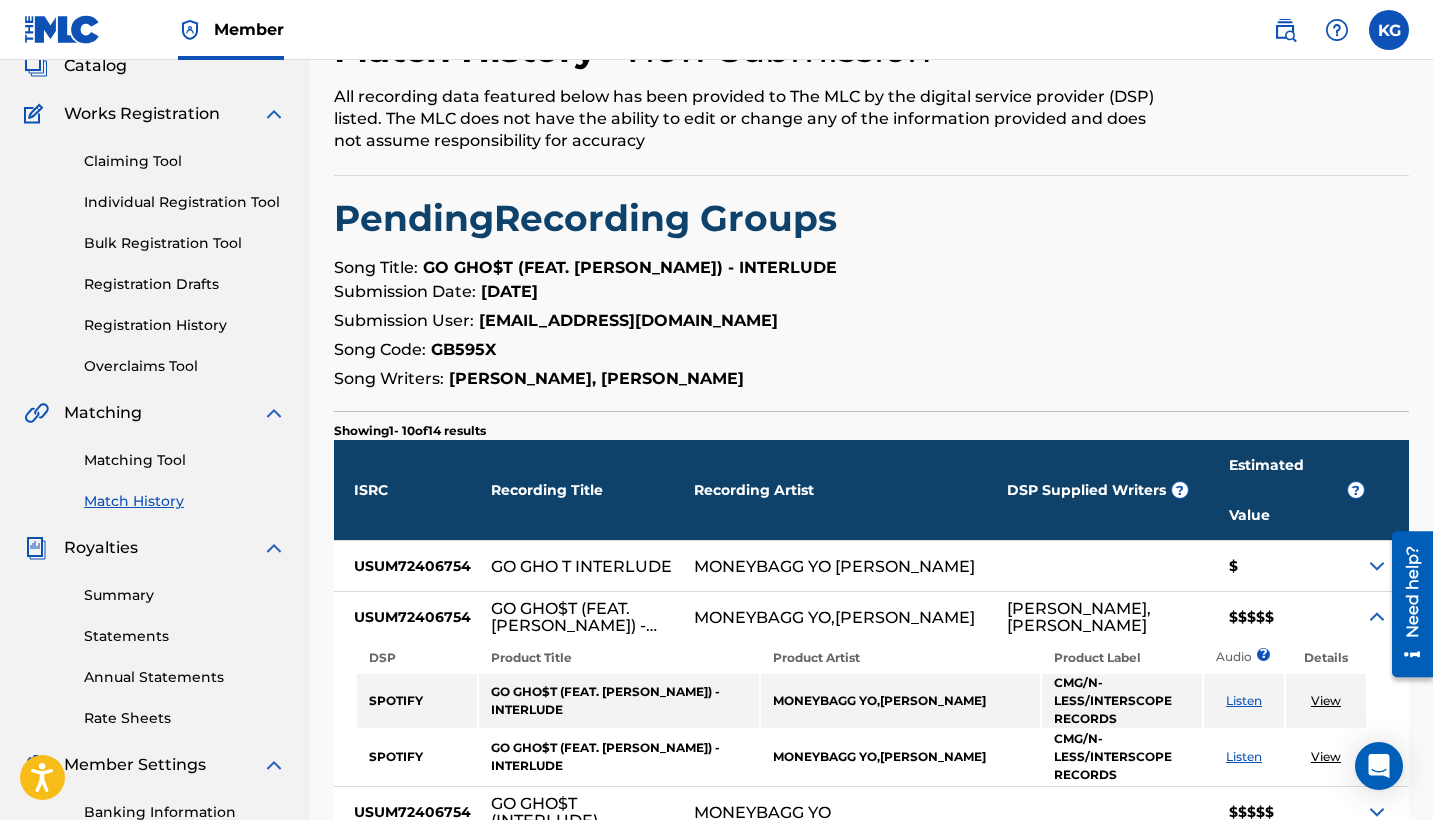 scroll, scrollTop: 135, scrollLeft: 0, axis: vertical 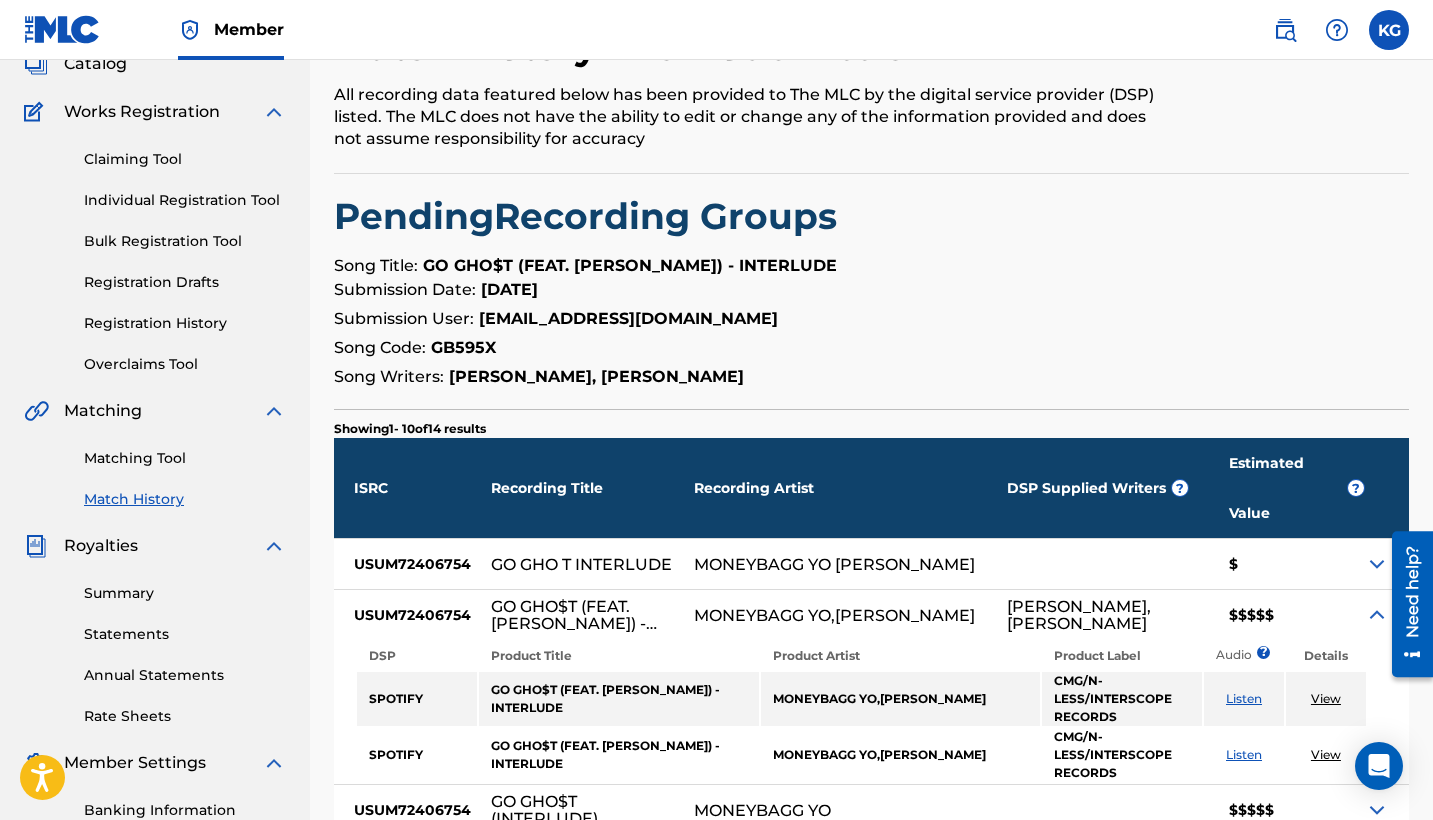 click at bounding box center [1377, 615] 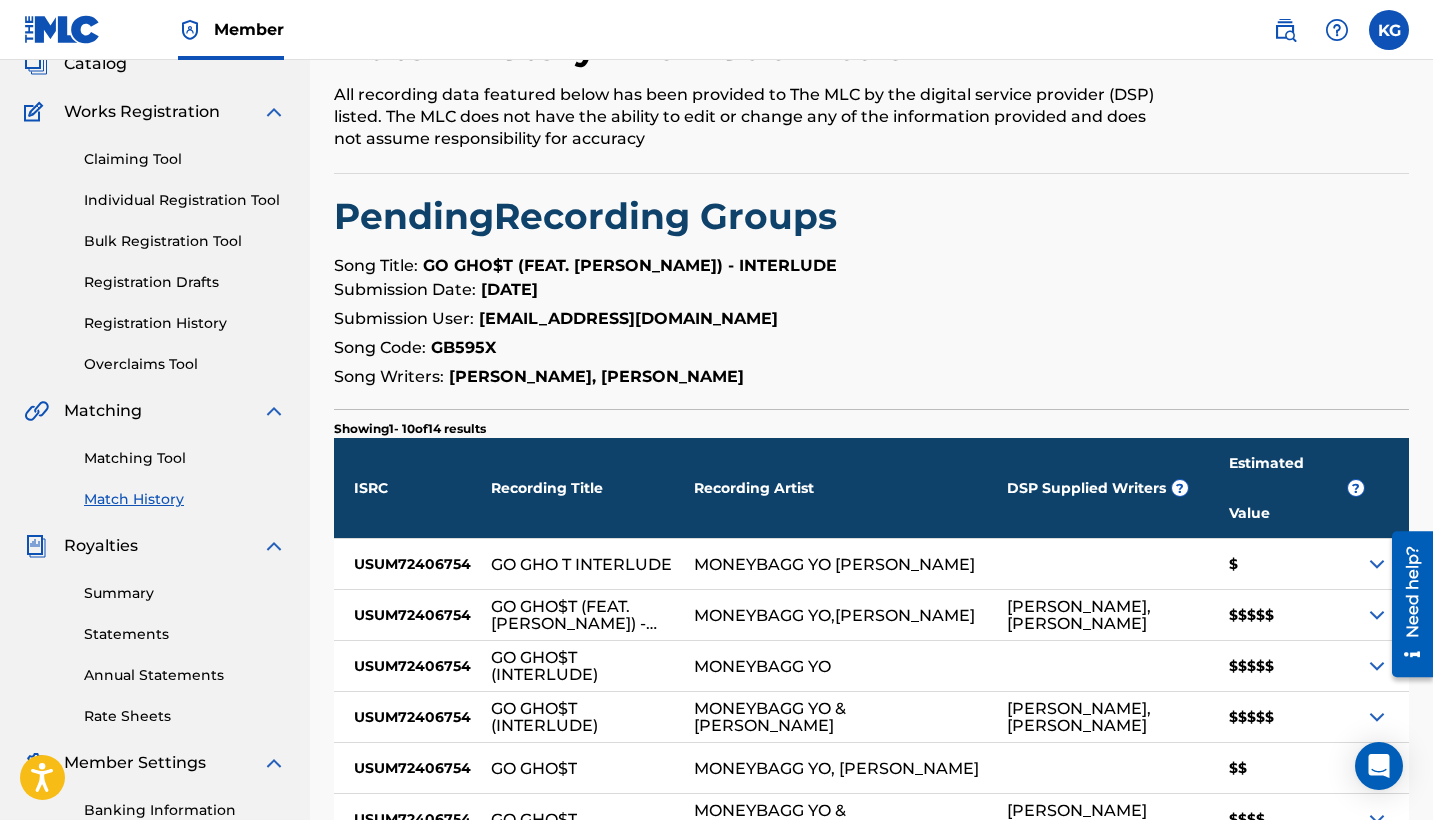 click at bounding box center (1405, 603) 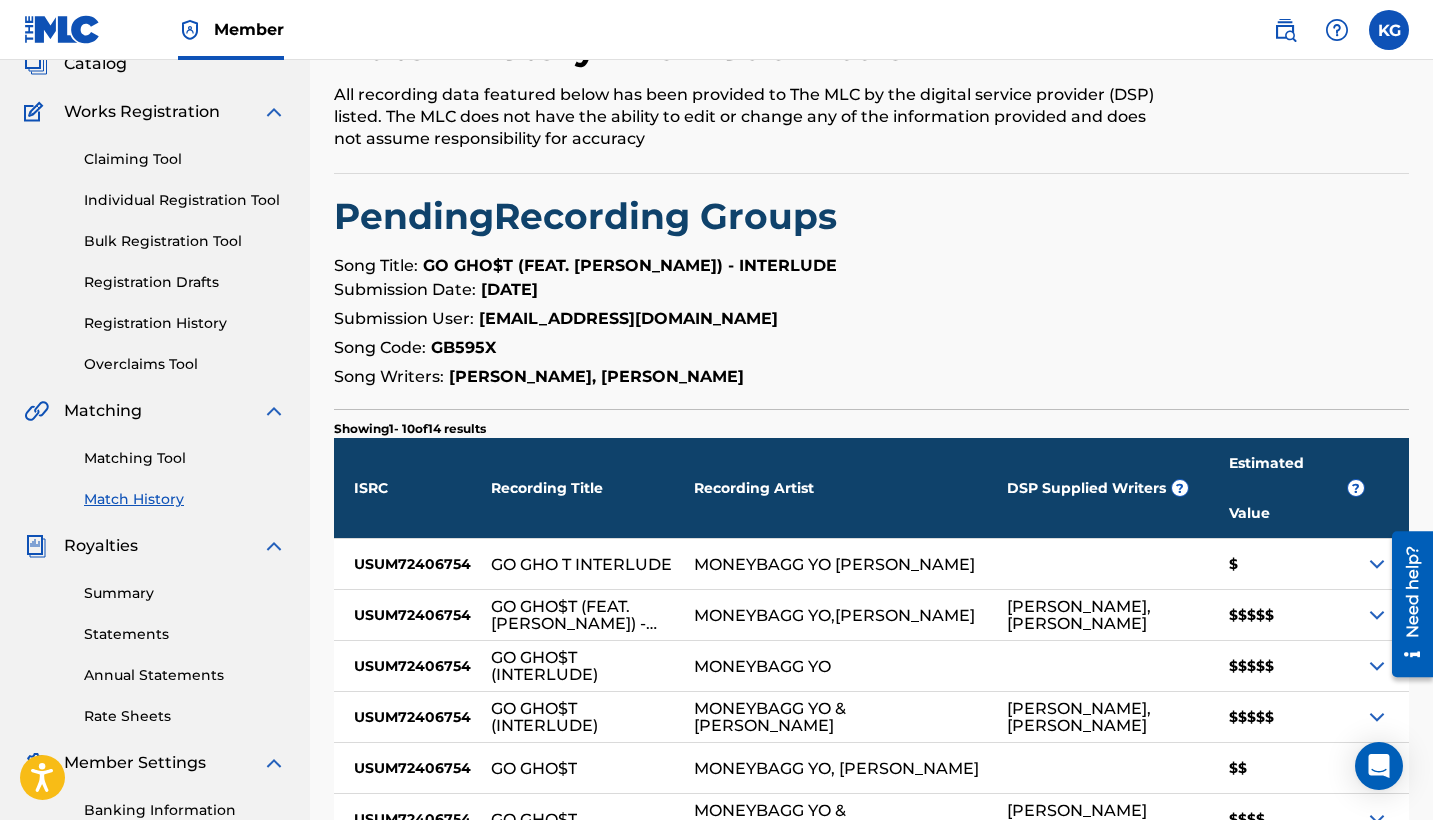 click at bounding box center [1377, 666] 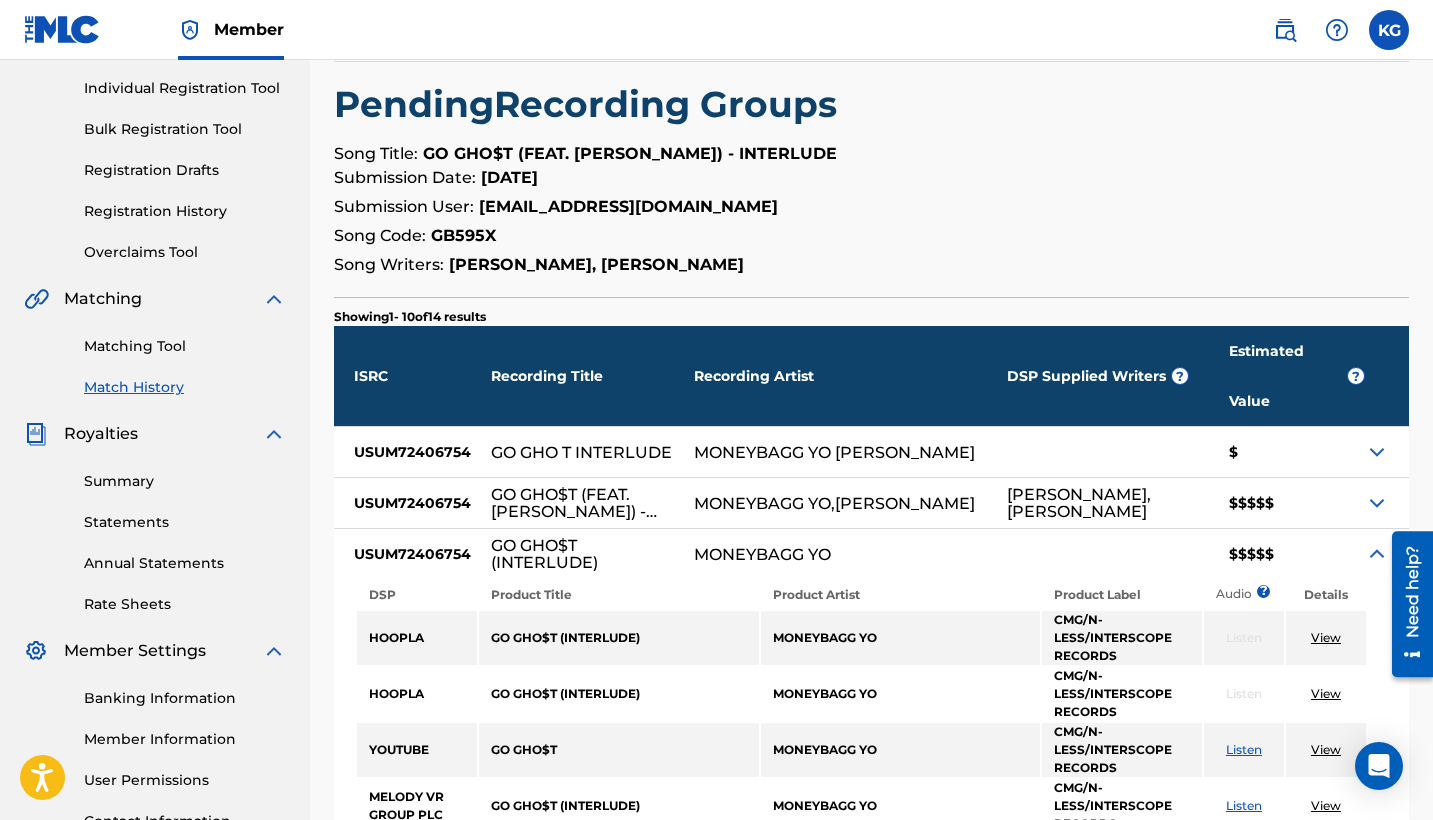 scroll, scrollTop: 251, scrollLeft: 0, axis: vertical 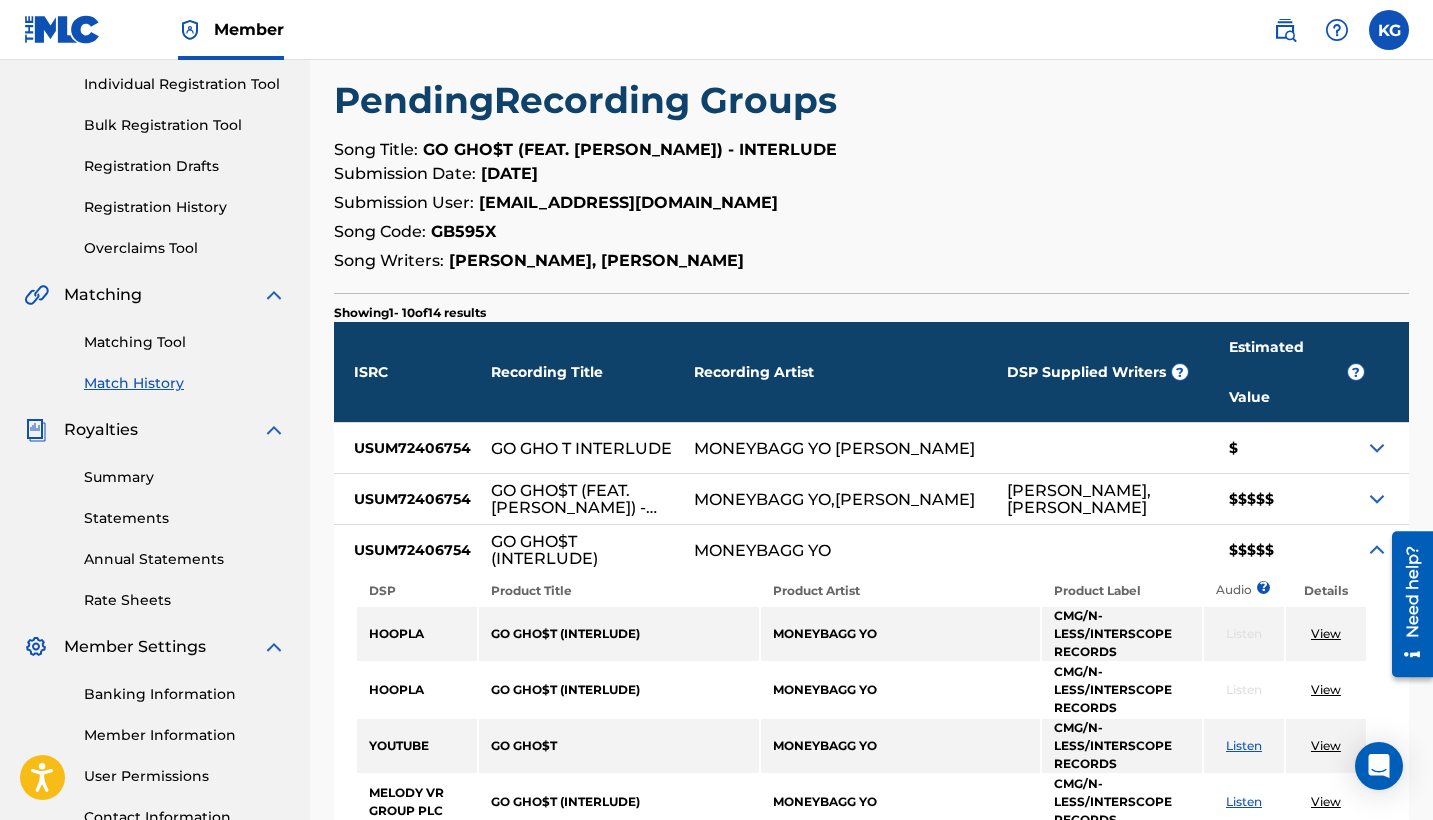 click at bounding box center [1387, 550] 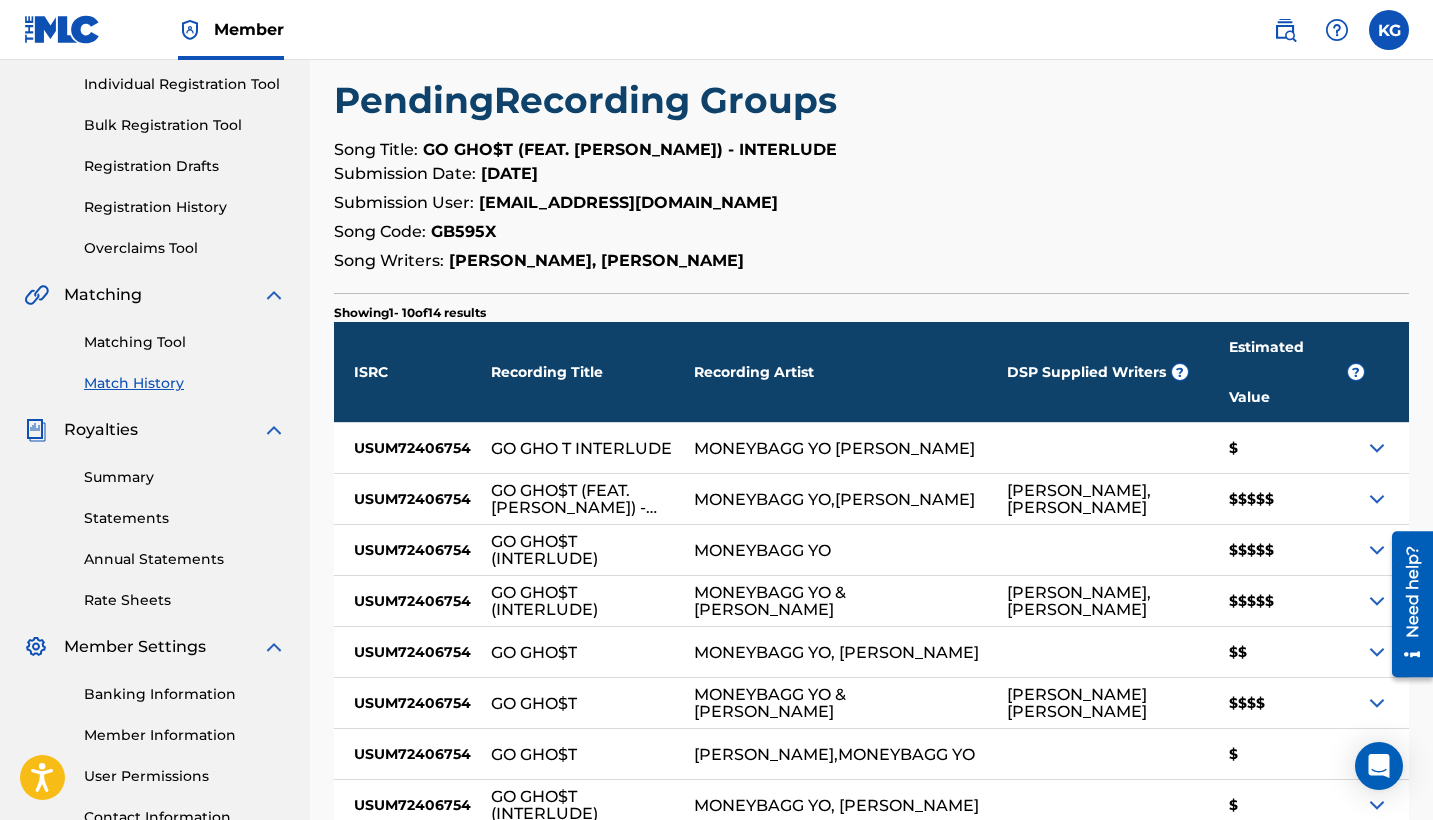 click at bounding box center [1377, 601] 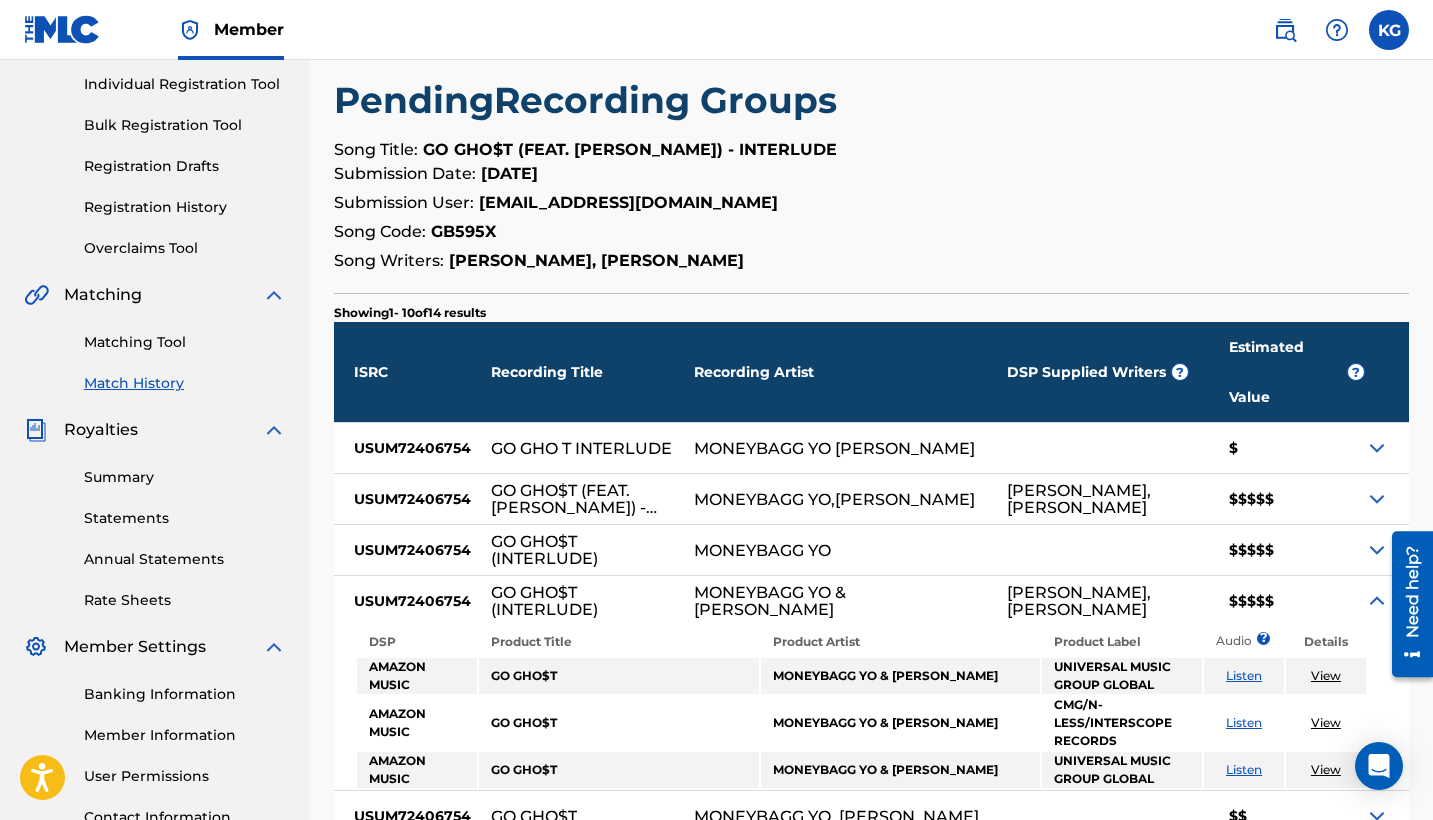 click at bounding box center (1377, 601) 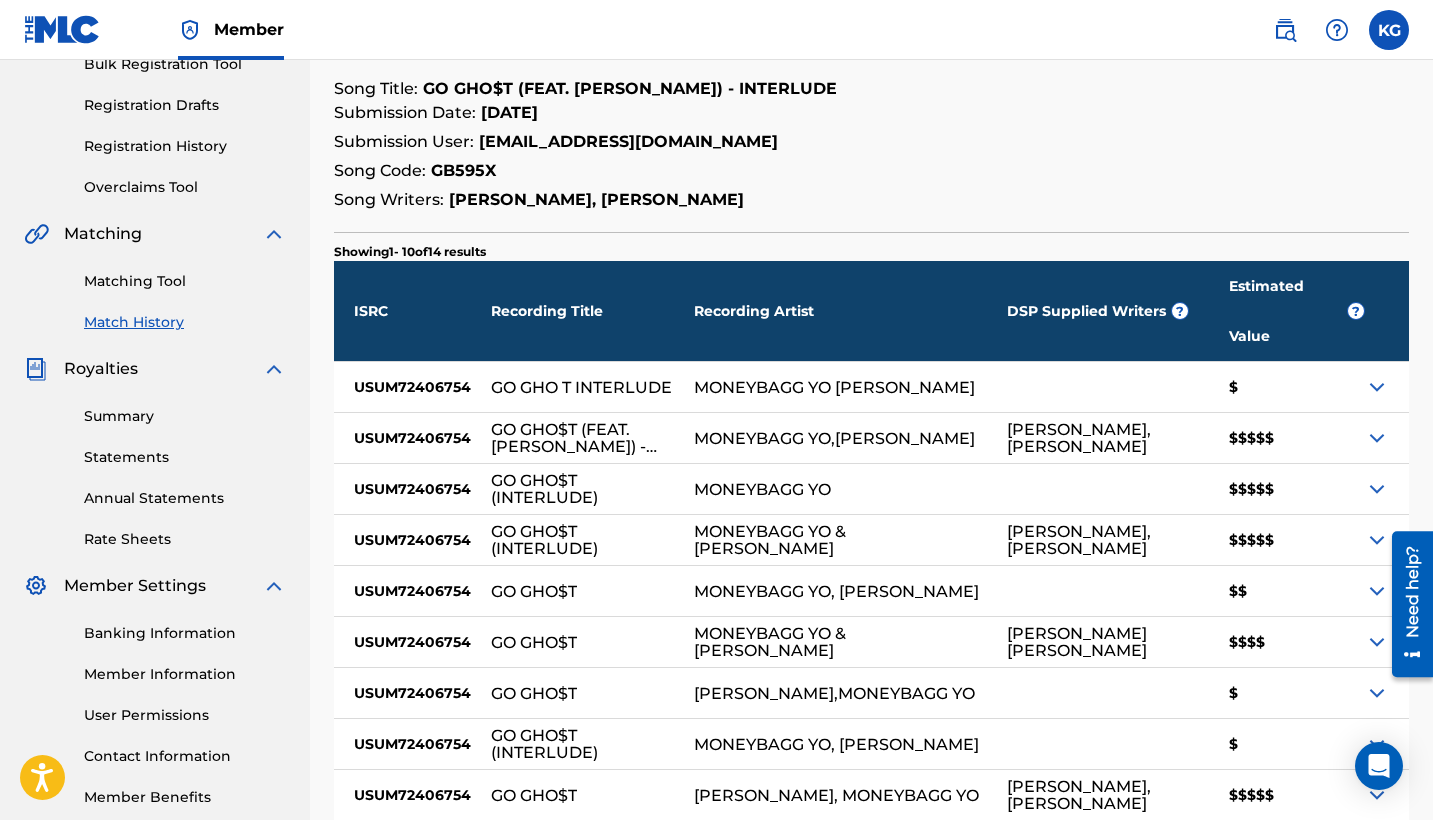 scroll, scrollTop: 314, scrollLeft: 0, axis: vertical 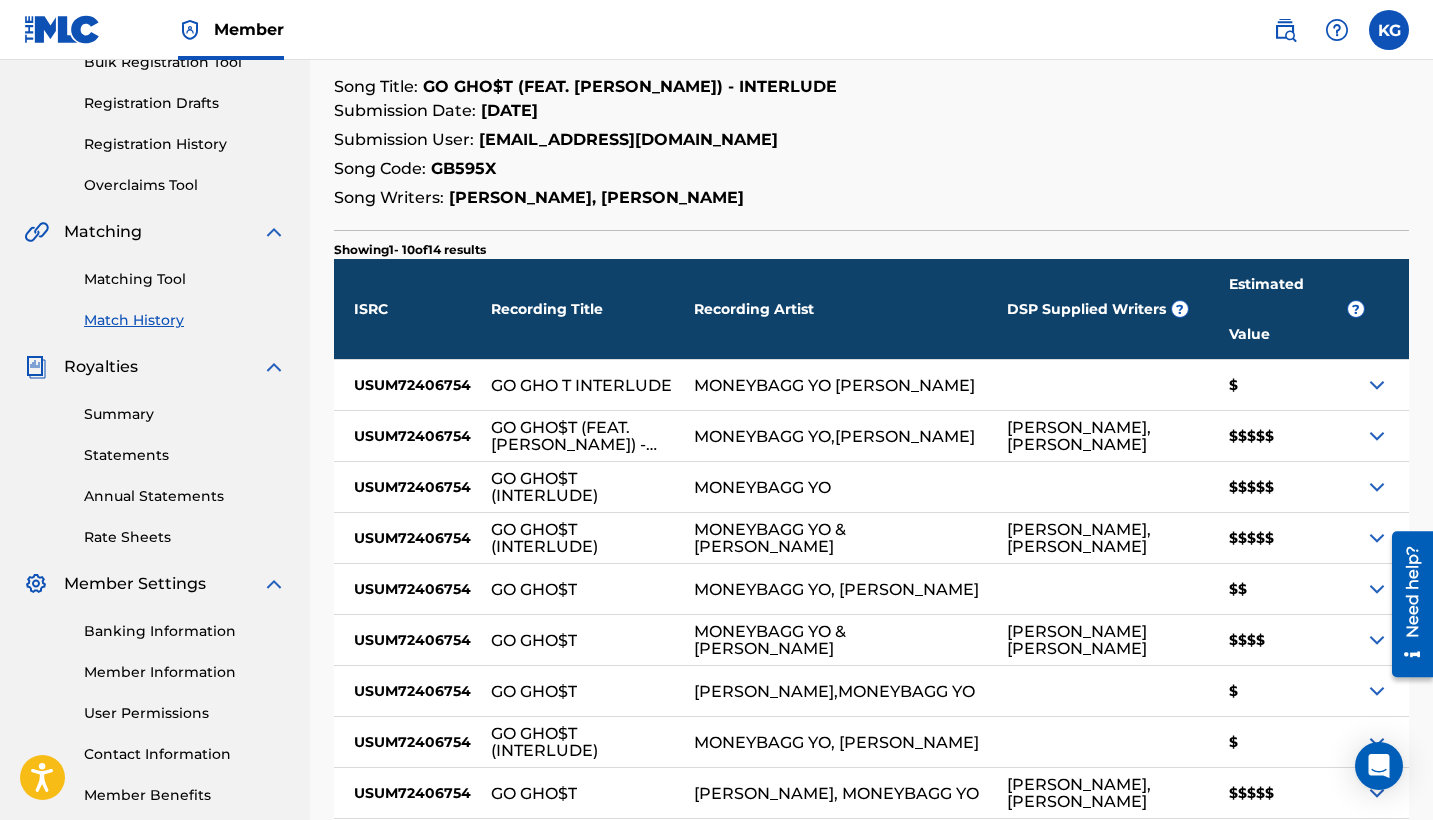 click at bounding box center [1405, 603] 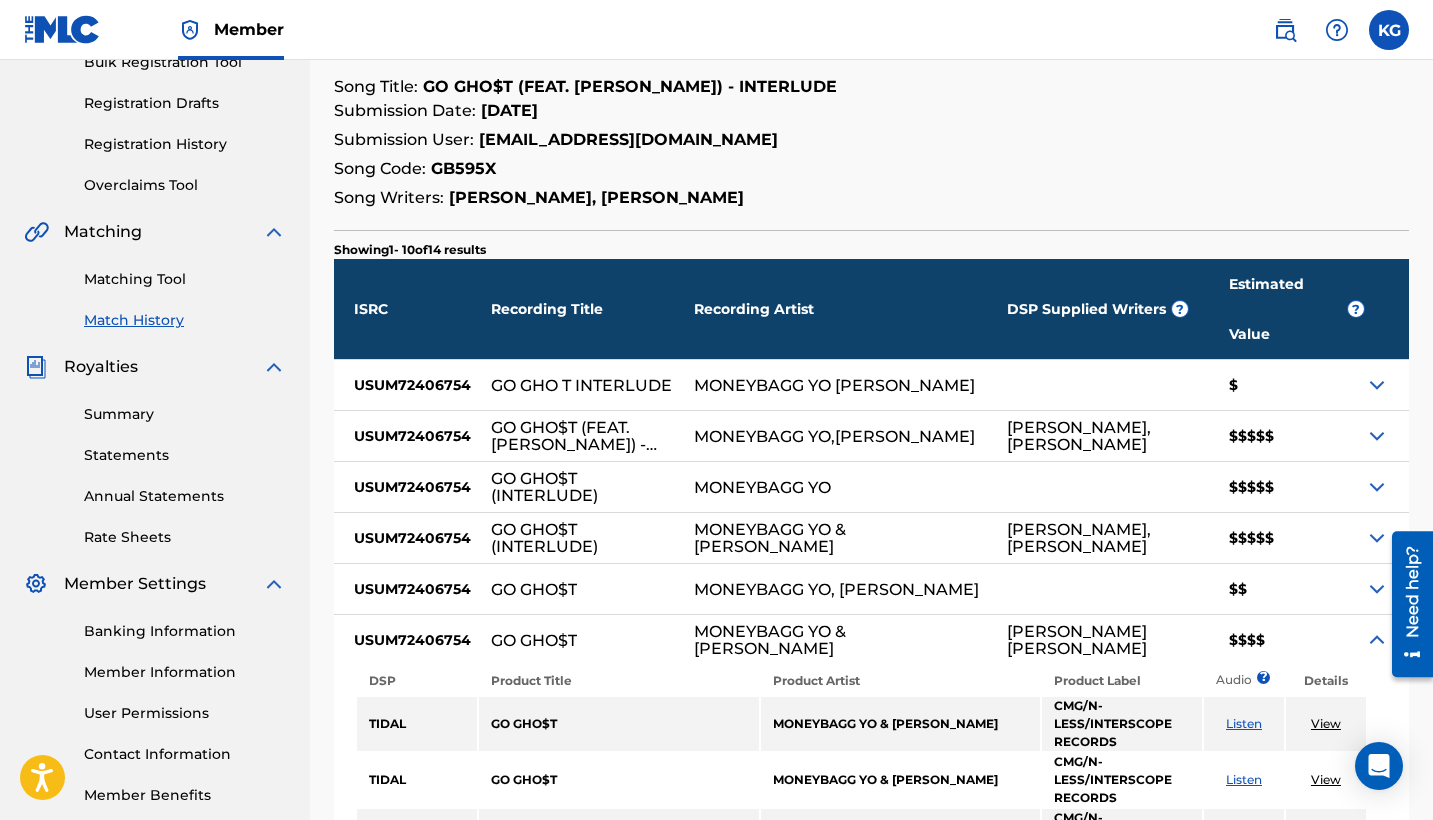 click at bounding box center [1377, 640] 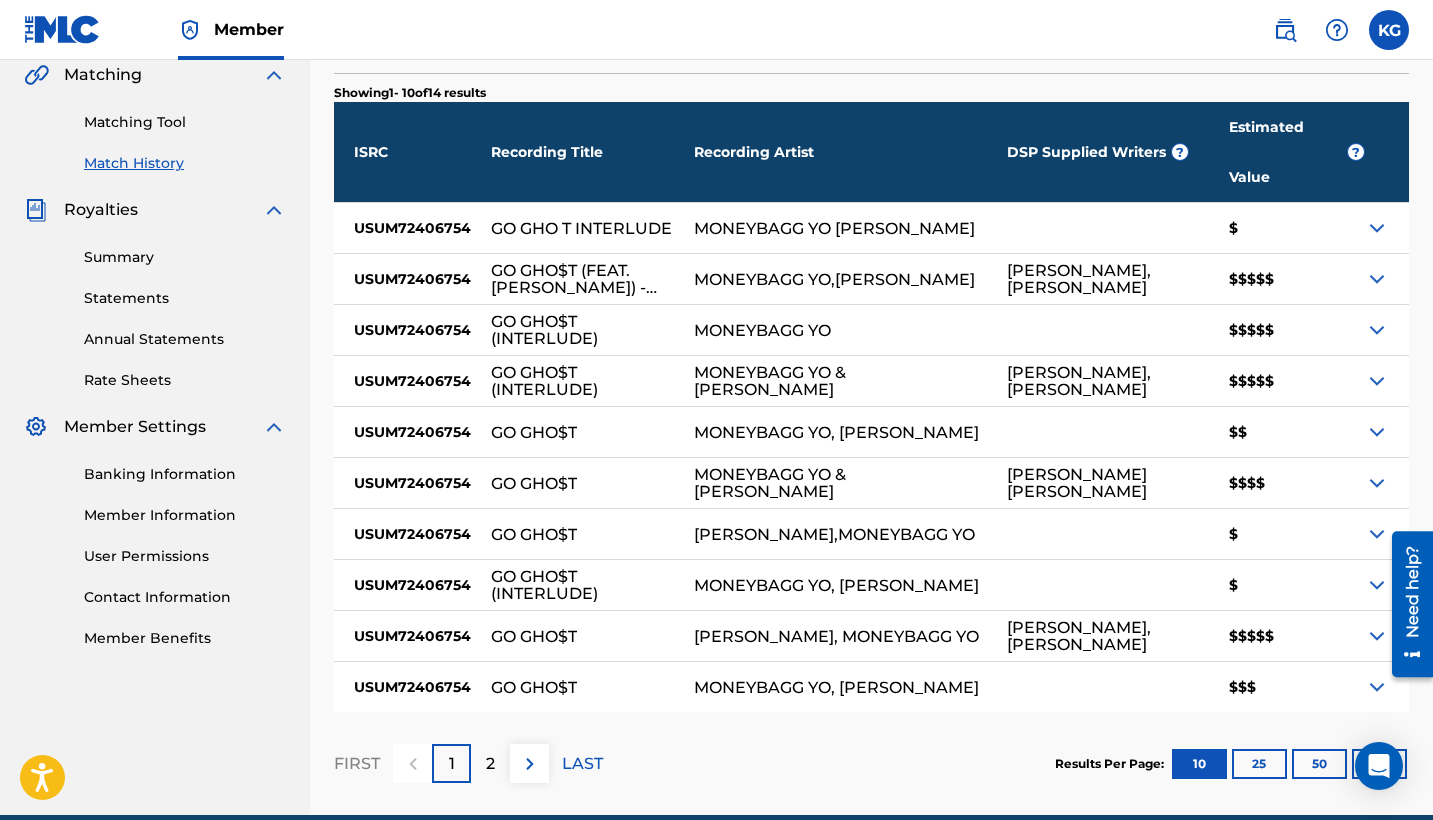 scroll, scrollTop: 473, scrollLeft: 0, axis: vertical 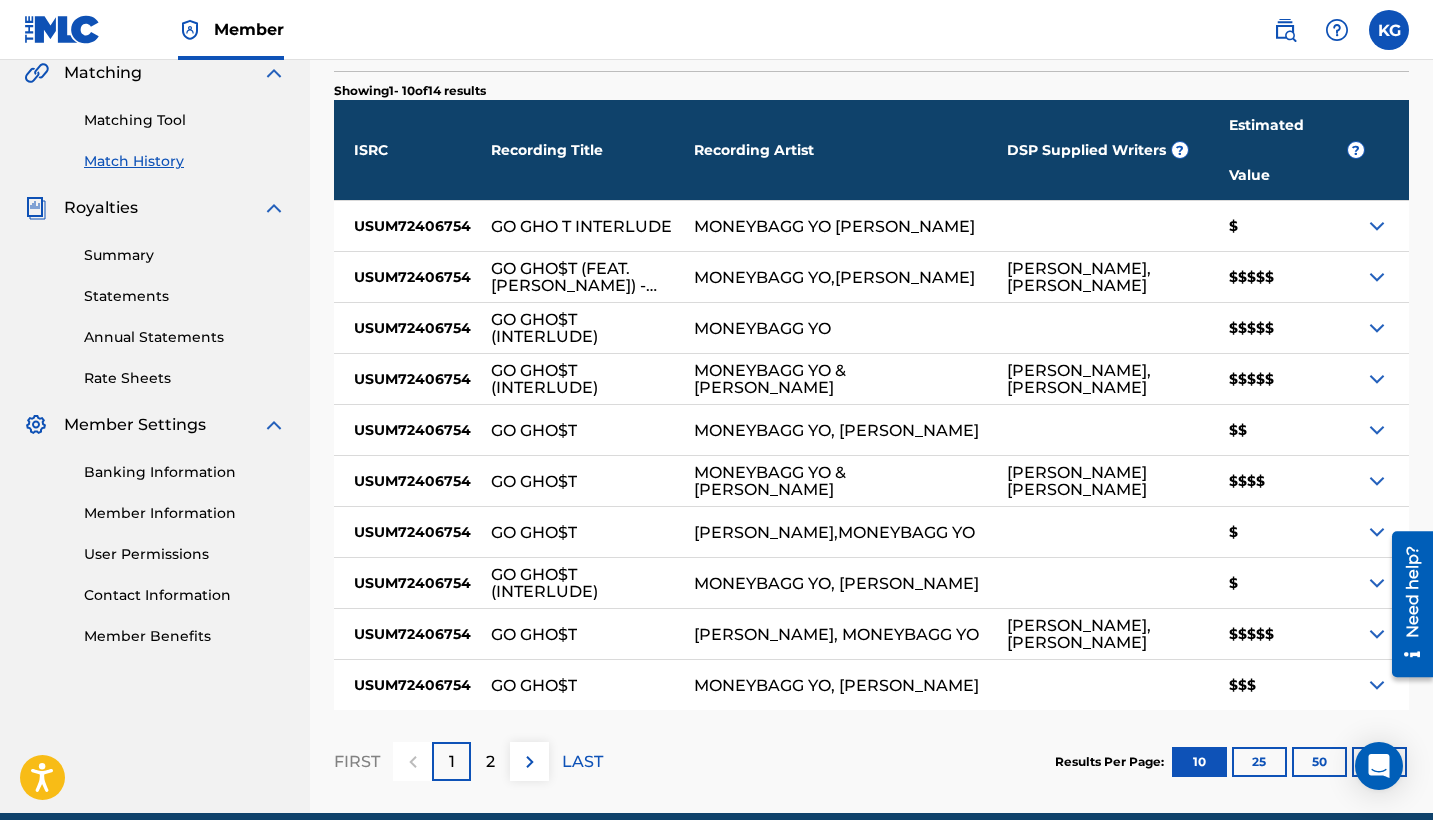 click at bounding box center [1377, 634] 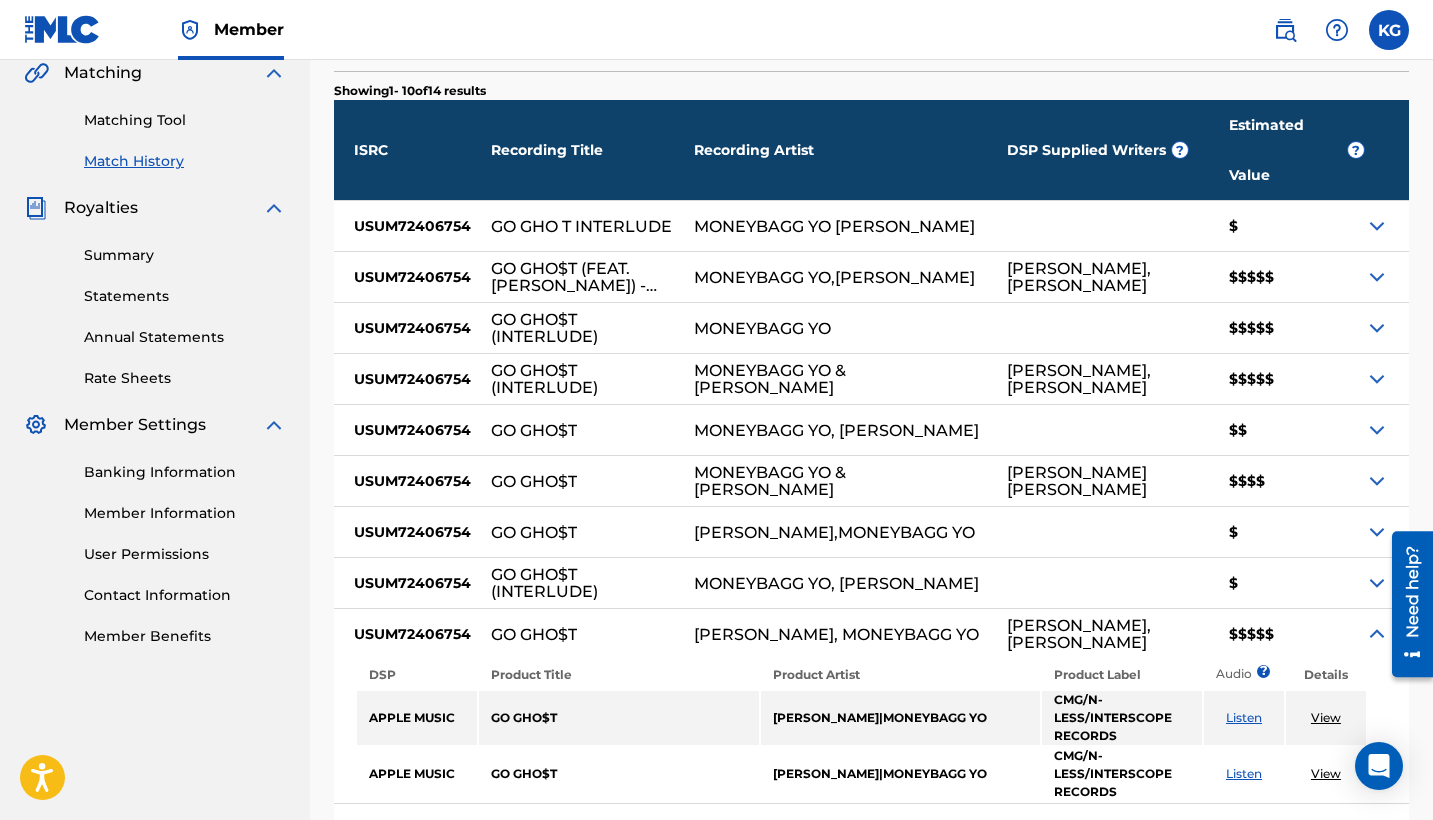click at bounding box center (1377, 277) 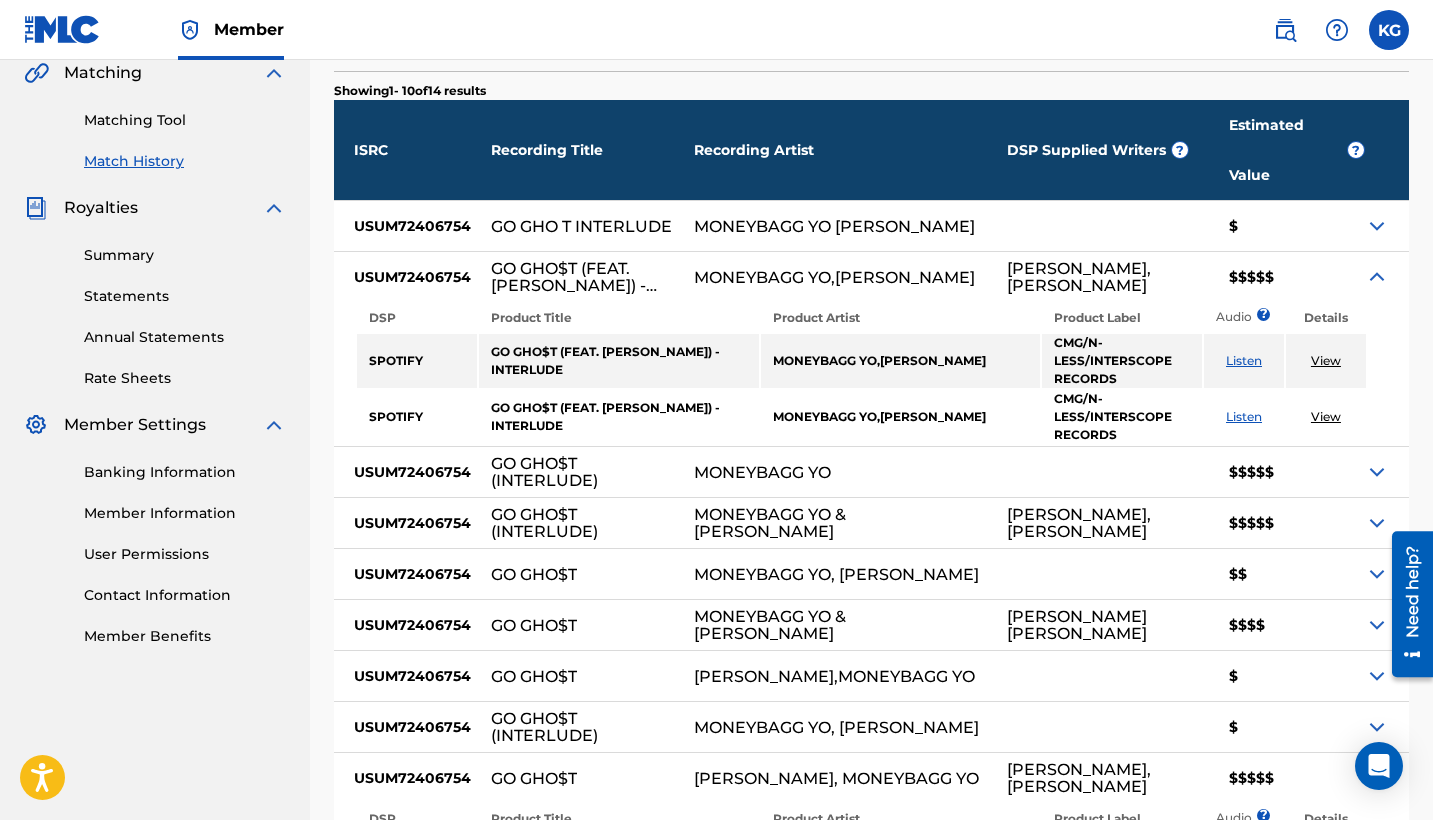 click at bounding box center (1377, 472) 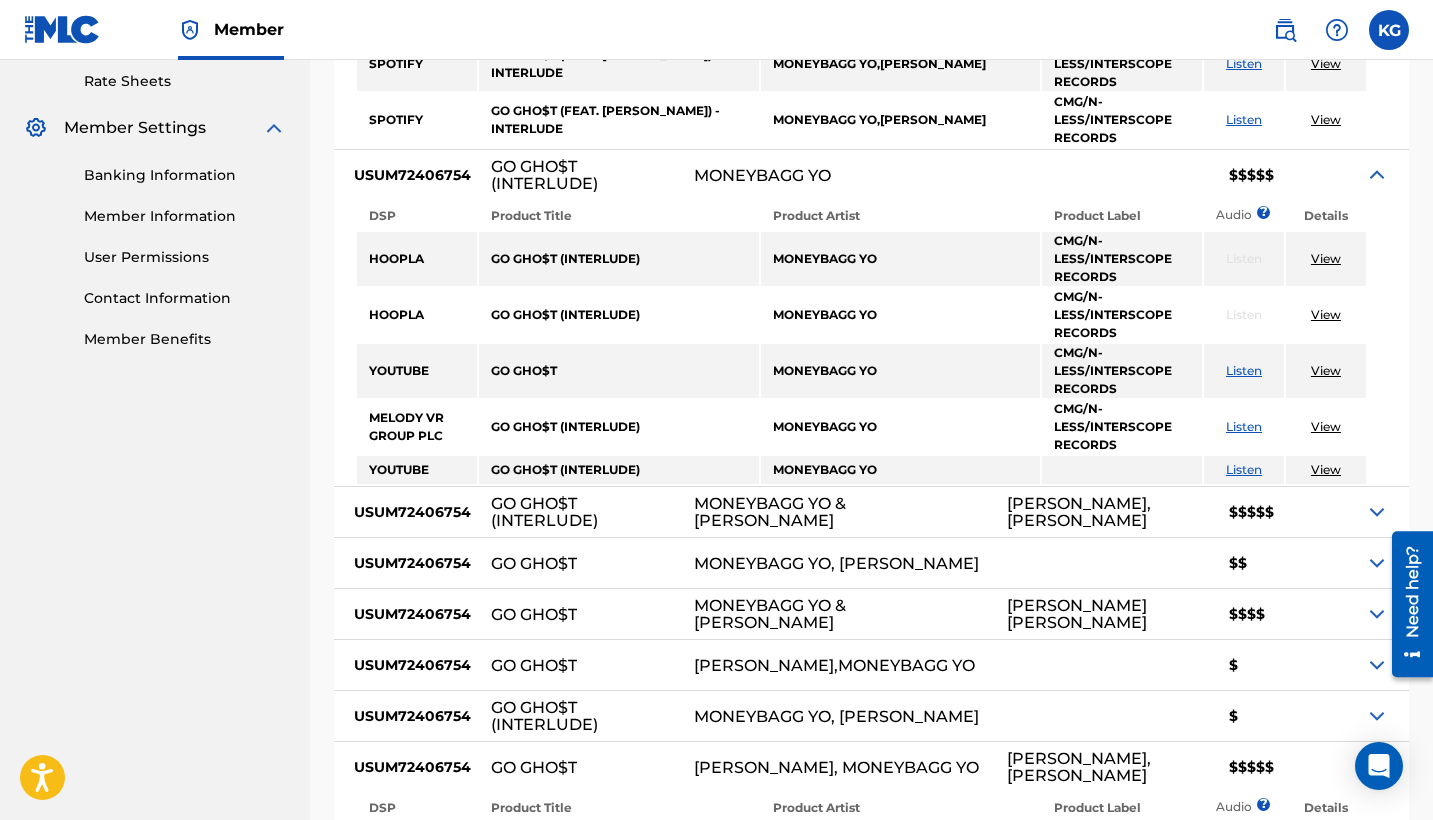 scroll, scrollTop: 837, scrollLeft: 0, axis: vertical 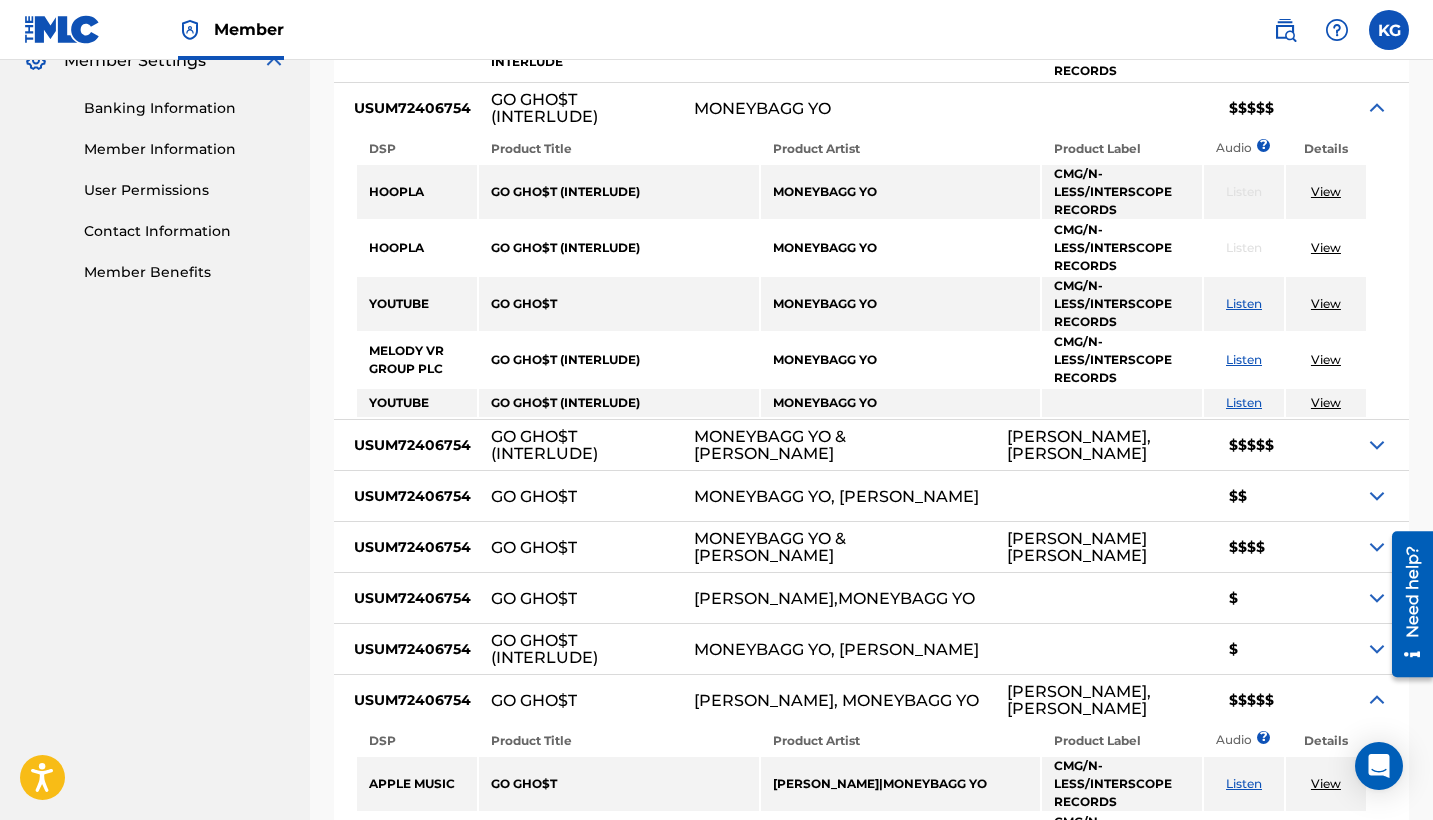 click at bounding box center (1377, 445) 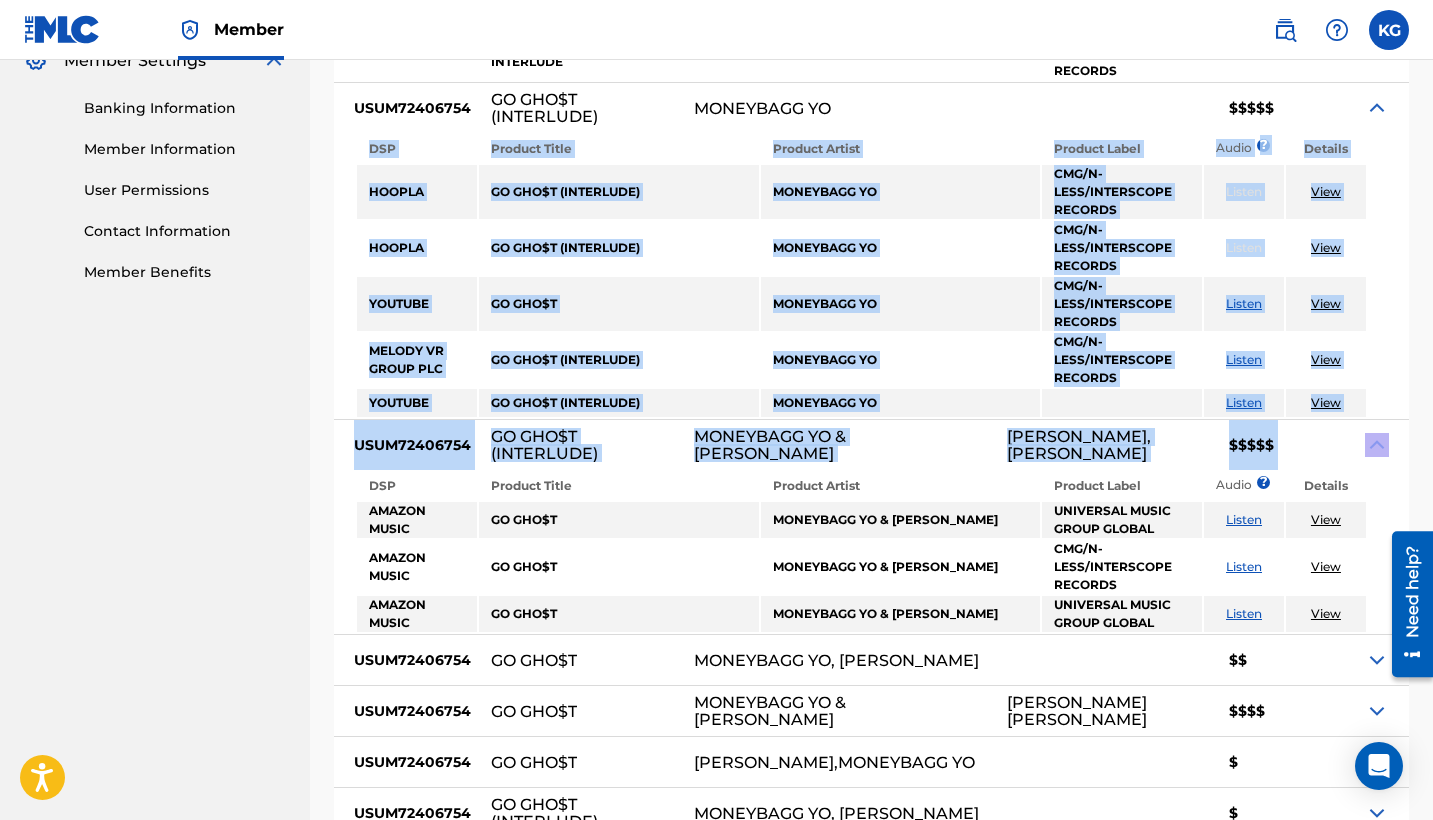 drag, startPoint x: 1426, startPoint y: 366, endPoint x: 1431, endPoint y: 403, distance: 37.336308 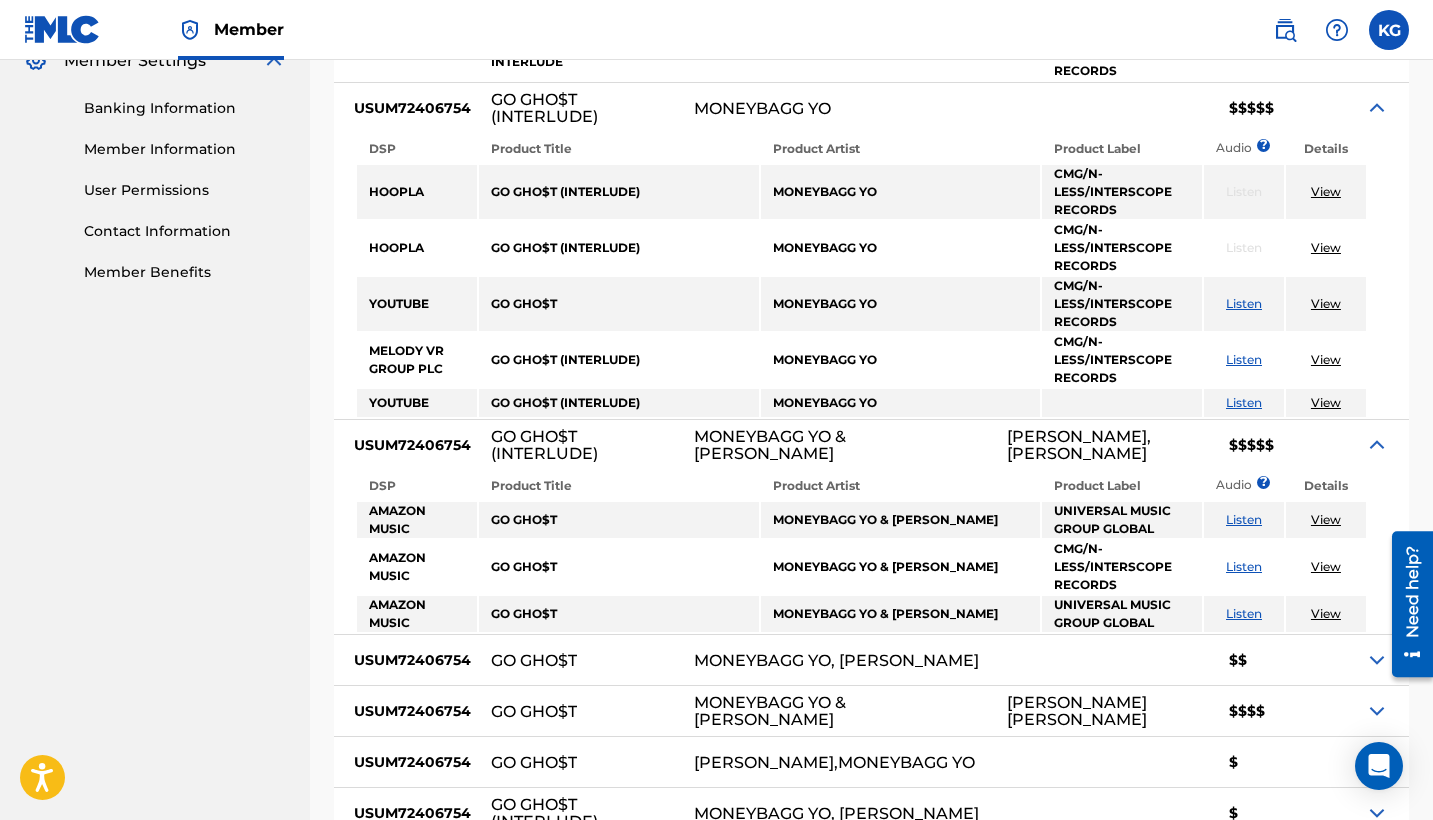 click on "< Back Match History  -  View Submission All recording data featured below has been provided to The MLC by the digital service provider (DSP) listed. The MLC does not have the ability to edit or change any of the information provided and does not assume responsibility for accuracy Pending  Recording Groups Song Title: GO GHO$T (FEAT. [PERSON_NAME]) - INTERLUDE Submission Date: [DATE] Submission User: [EMAIL_ADDRESS][DOMAIN_NAME] Song Code: GB595X Song Writers: [PERSON_NAME], [PERSON_NAME] Showing  1  -   10  of  14   results   ISRC Recording Title Recording Artist DSP Supplied Writers ? Estimated Value ?   USUM72406754 GO GHO T INTERLUDE MONEYBAGG YO KEVO MUNEY $ USUM72406754 GO GHO$T (FEAT. [PERSON_NAME]) - INTERLUDE MONEYBAGG YO,KEVO [PERSON_NAME] [PERSON_NAME], [PERSON_NAME] $$$$$ DSP Product Title Product Artist Product Label Audio ? Details SPOTIFY GO GHO$T (FEAT. [PERSON_NAME]) - INTERLUDE MONEYBAGG YO,[PERSON_NAME] CMG/N-LESS/INTERSCOPE RECORDS Listen View SPOTIFY GO GHO$T (FEAT. [PERSON_NAME]) - INTERLUDE ?" at bounding box center (871, 230) 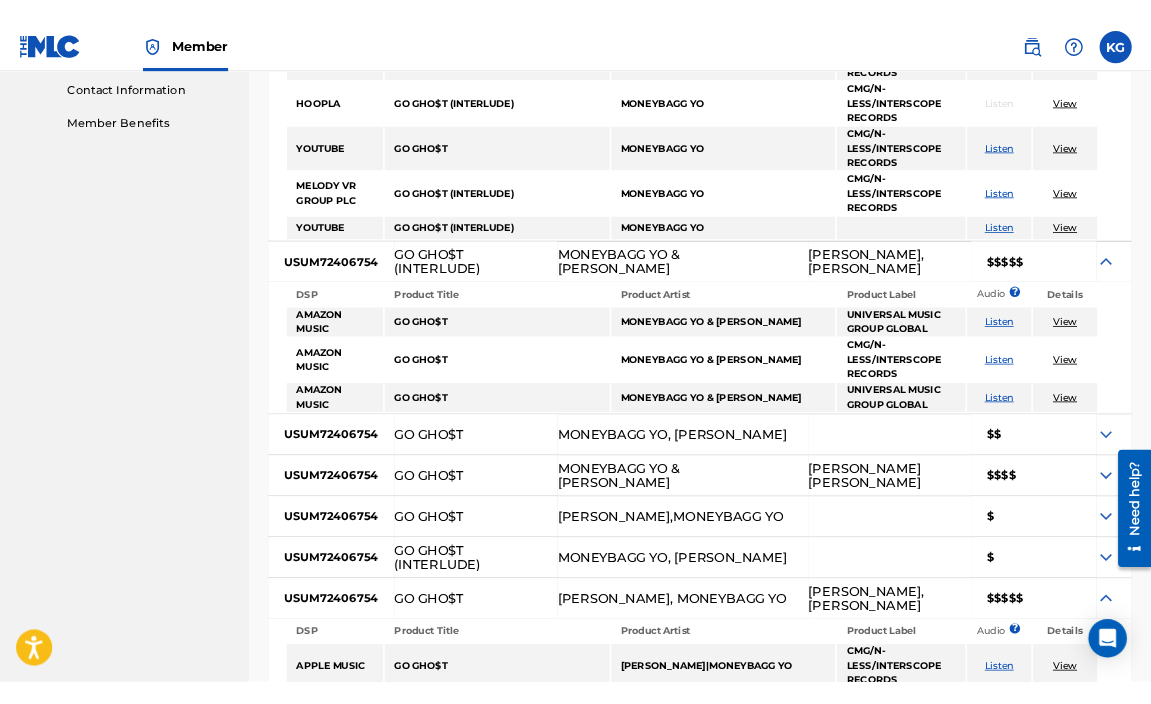 scroll, scrollTop: 997, scrollLeft: 0, axis: vertical 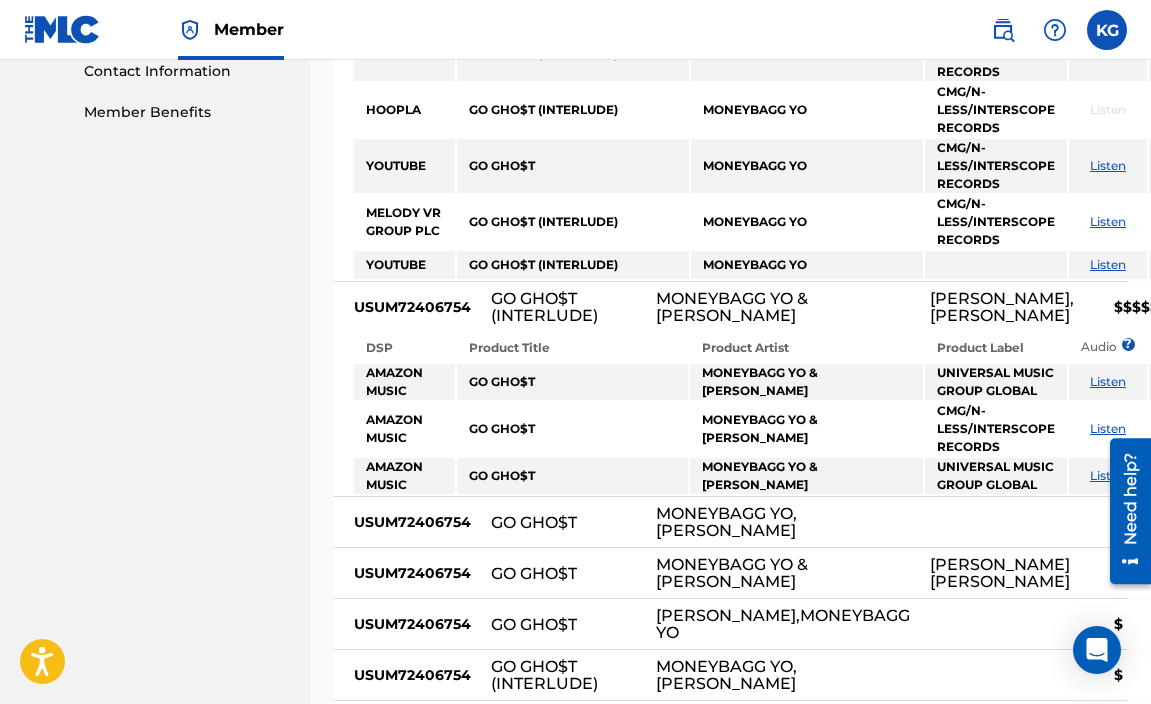 click at bounding box center [1224, 307] 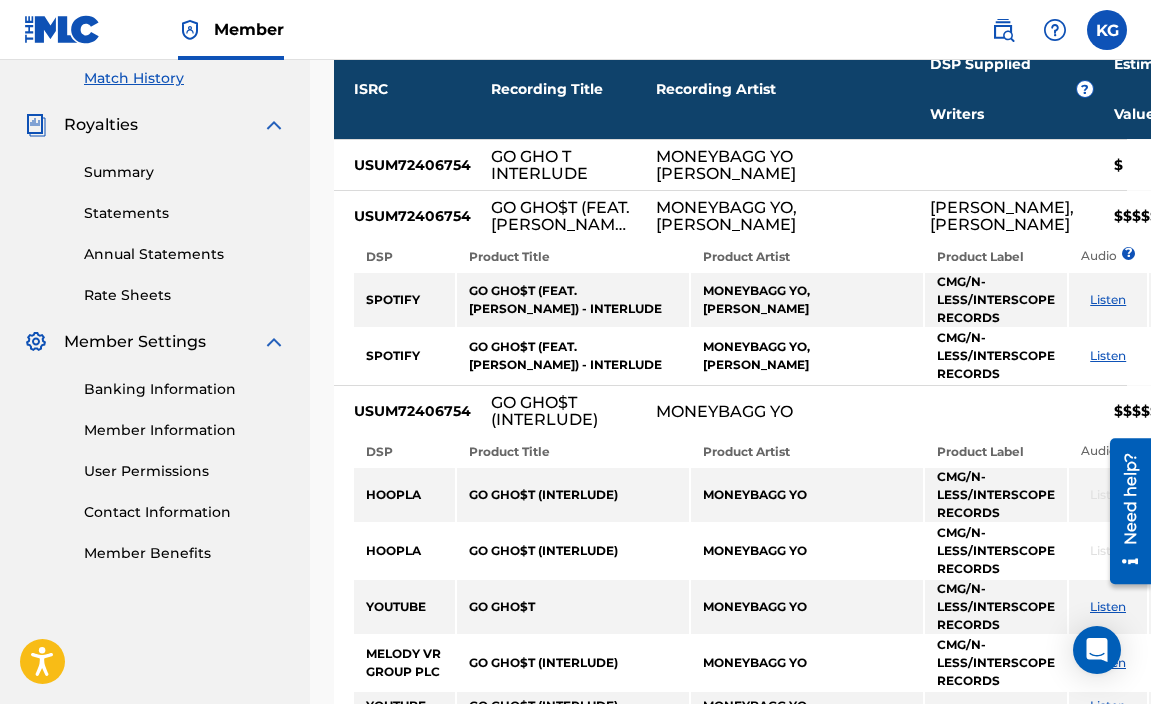 scroll, scrollTop: 553, scrollLeft: 0, axis: vertical 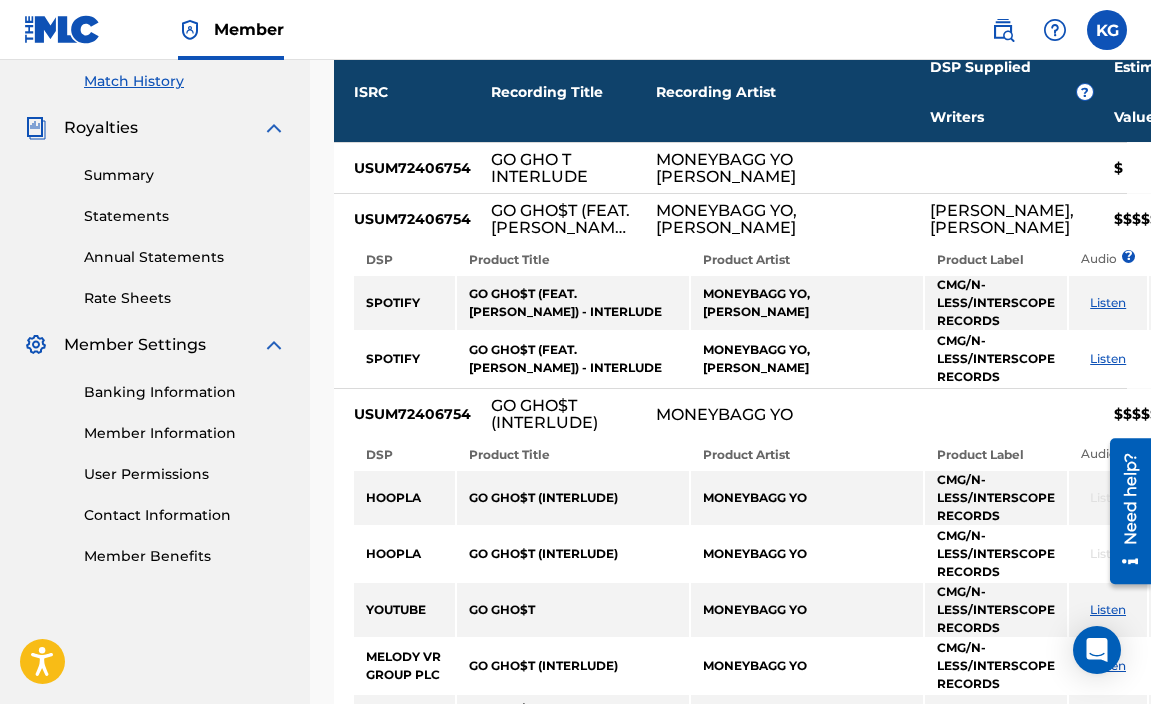 click at bounding box center [1224, 414] 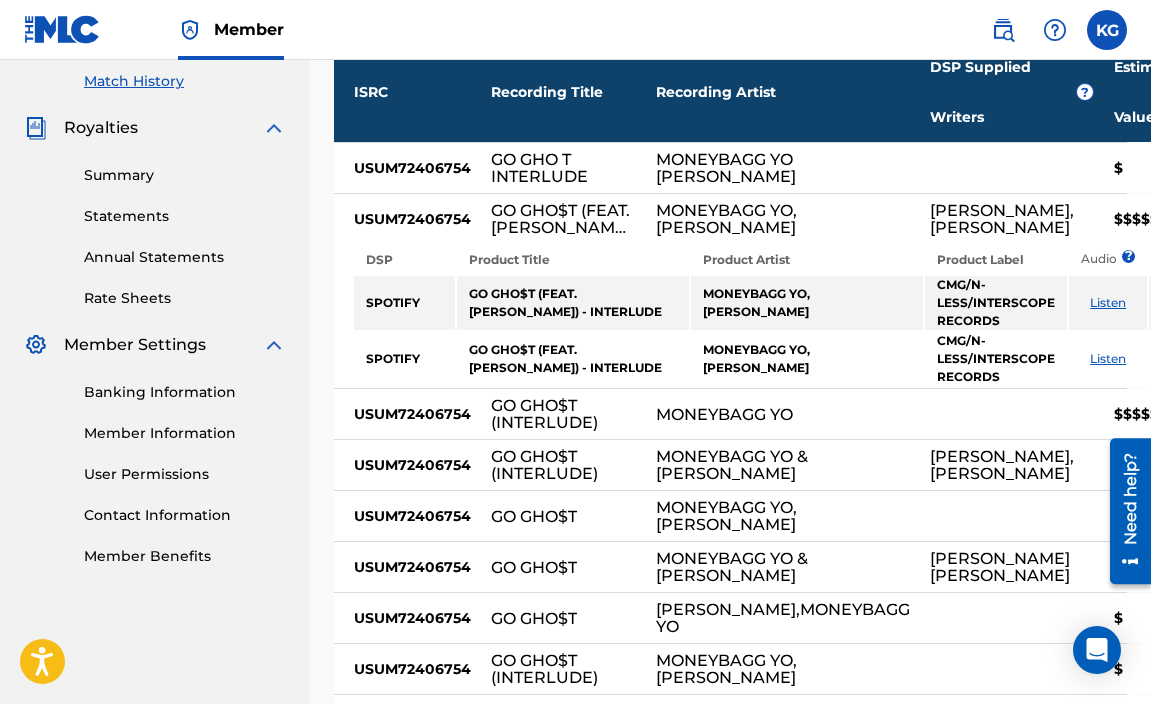 click at bounding box center [1224, 219] 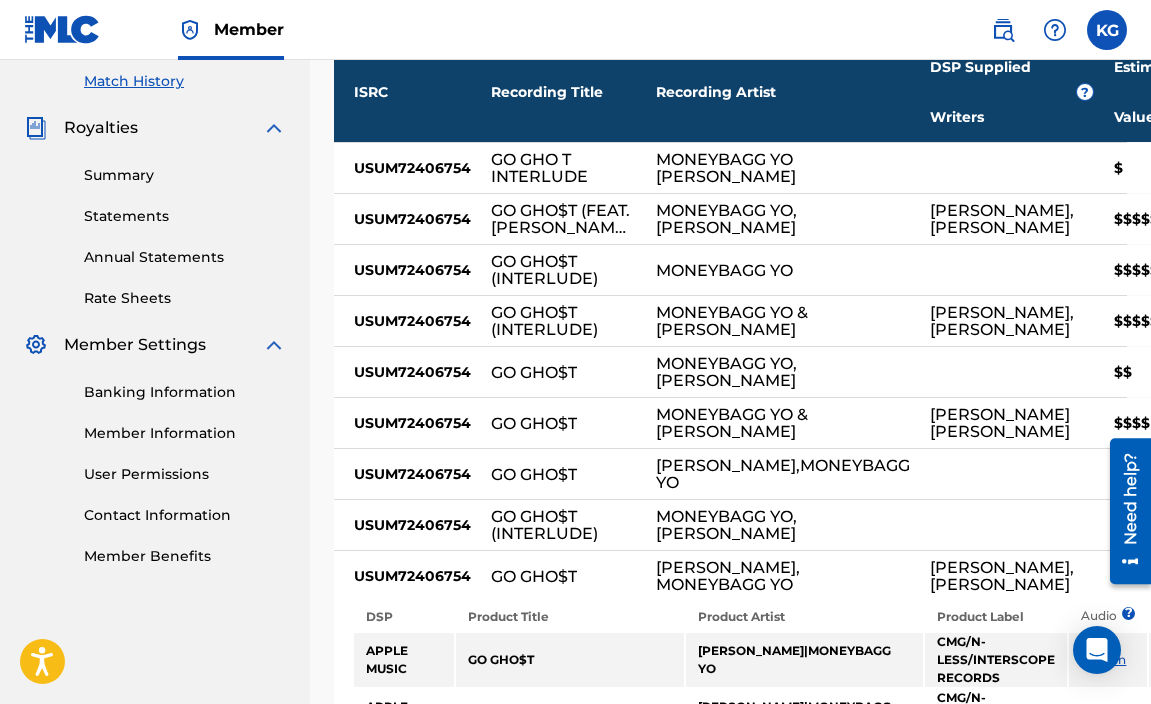 click on "< Back Match History  -  View Submission All recording data featured below has been provided to The MLC by the digital service provider (DSP) listed. The MLC does not have the ability to edit or change any of the information provided and does not assume responsibility for accuracy Pending  Recording Groups Song Title: GO GHO$T (FEAT. [PERSON_NAME]) - INTERLUDE Submission Date: [DATE] Submission User: [EMAIL_ADDRESS][DOMAIN_NAME] Song Code: GB595X Song Writers: [PERSON_NAME], [PERSON_NAME] Showing  1  -   10  of  14   results   ISRC Recording Title Recording Artist DSP Supplied Writers ? Estimated Value ?   USUM72406754 GO GHO T INTERLUDE MONEYBAGG YO KEVO MUNEY $ USUM72406754 GO GHO$T (FEAT. [PERSON_NAME]) - INTERLUDE MONEYBAGG YO,KEVO [PERSON_NAME] [PERSON_NAME], [PERSON_NAME] $$$$$ USUM72406754 GO GHO$T (INTERLUDE) MONEYBAGG YO $$$$$ USUM72406754 GO GHO$T (INTERLUDE) MONEYBAGG YO & [PERSON_NAME] [PERSON_NAME], [PERSON_NAME] $$$$$ USUM72406754 GO GHO$T MONEYBAGG YO, [PERSON_NAME] $$ USUM72406754 $ $" at bounding box center [730, 228] 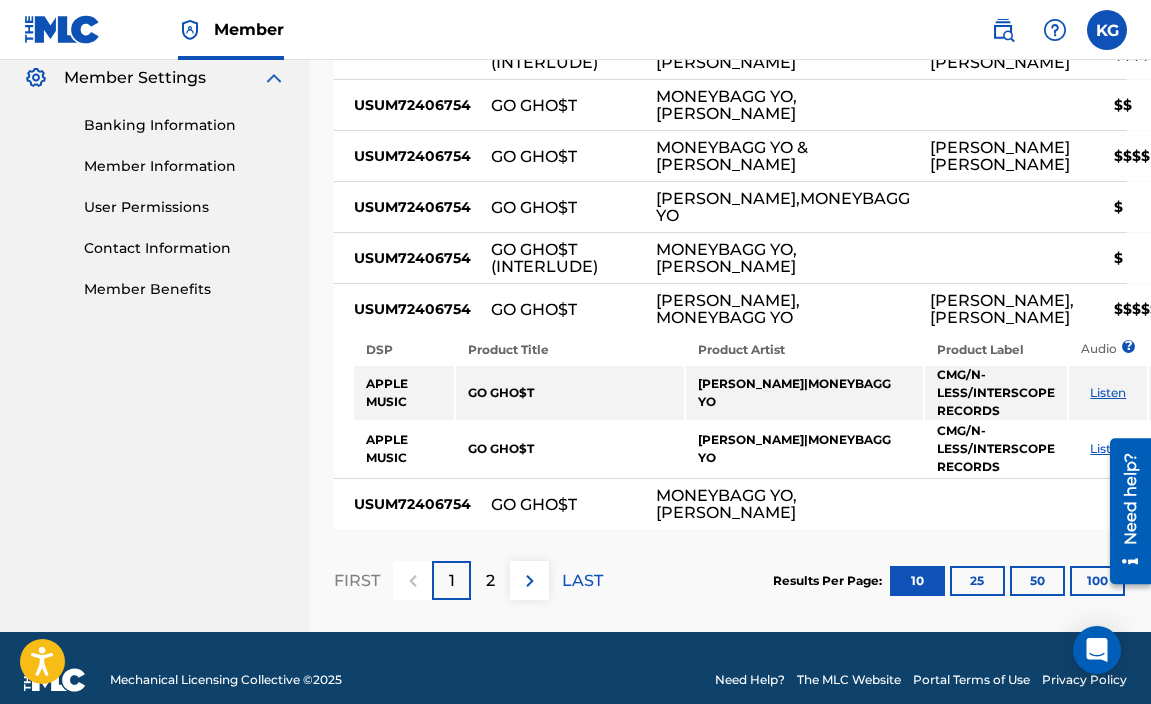 scroll, scrollTop: 845, scrollLeft: 0, axis: vertical 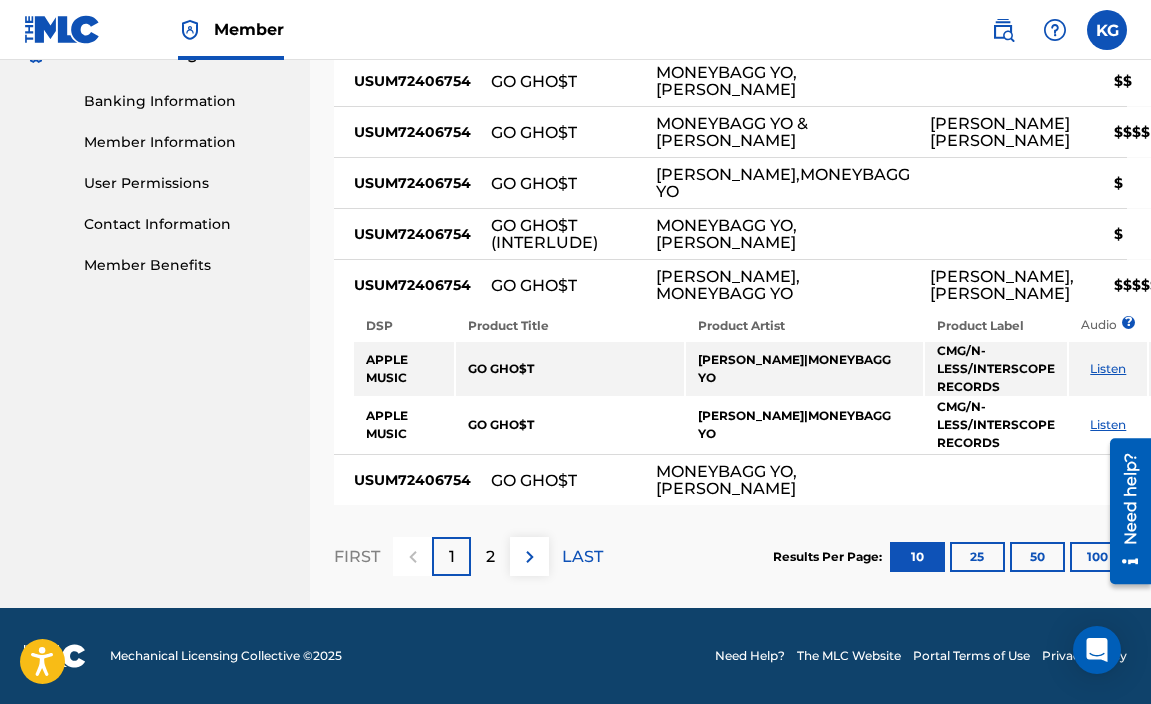 click at bounding box center (1224, 285) 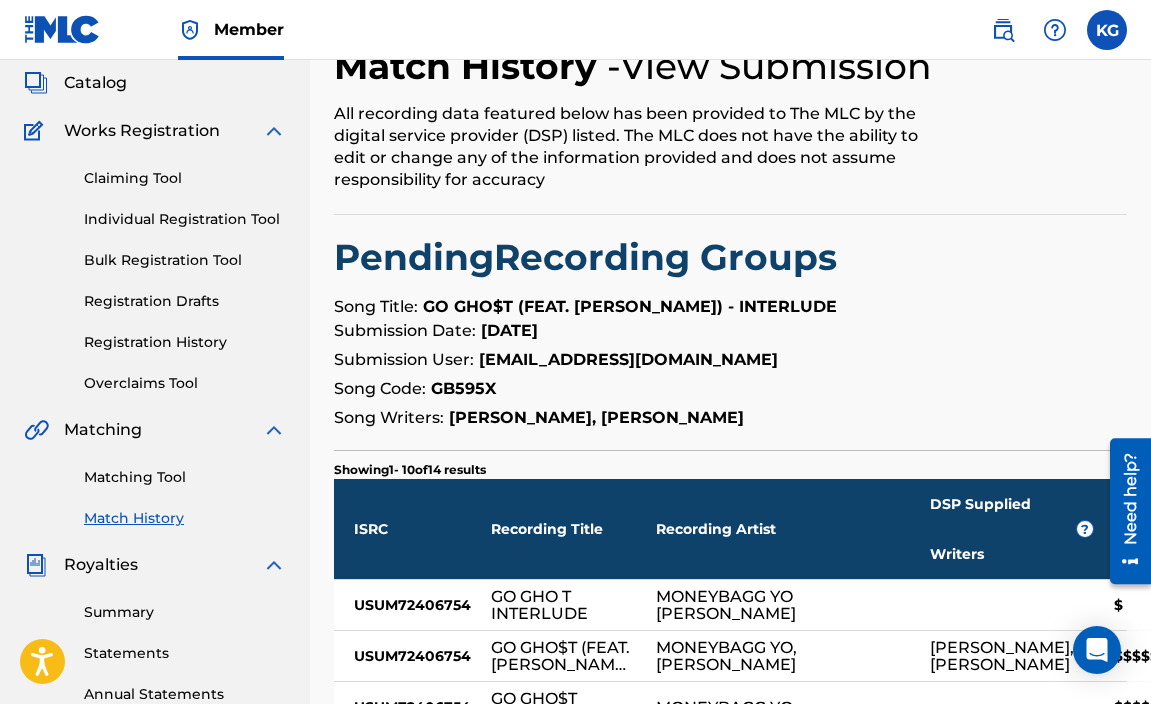 scroll, scrollTop: 98, scrollLeft: 0, axis: vertical 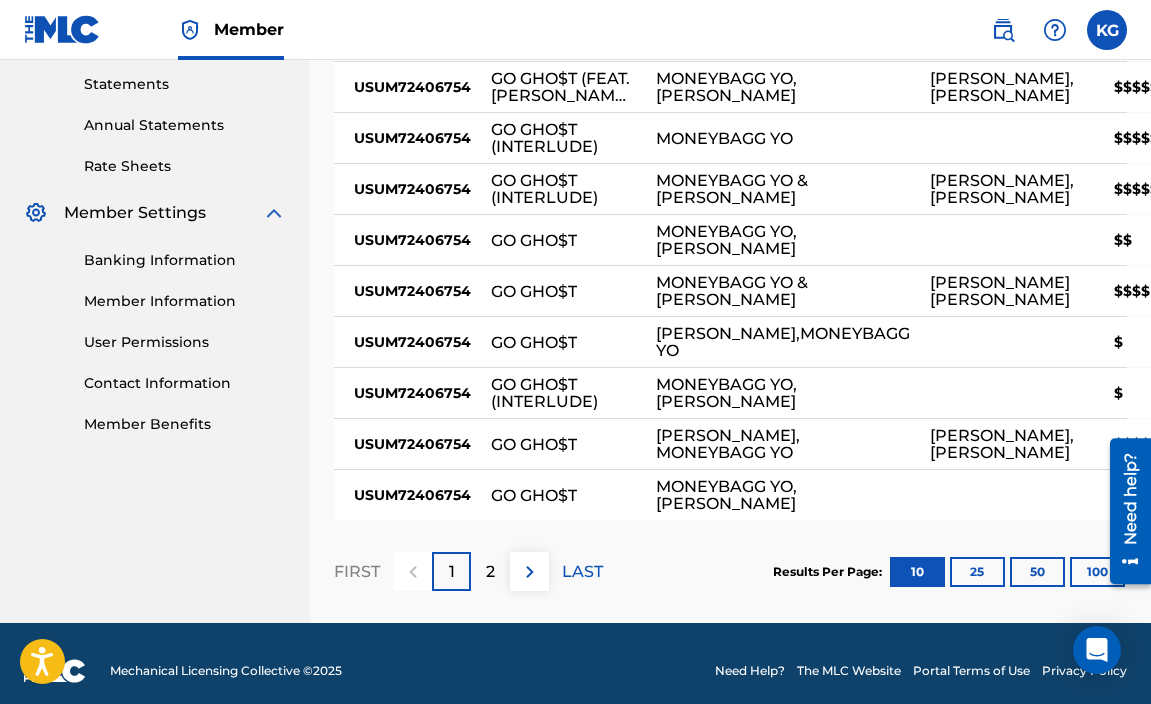 click on "Member KG KG [PERSON_NAME] [PERSON_NAME][EMAIL_ADDRESS][DOMAIN_NAME] Profile Log out" at bounding box center (575, 30) 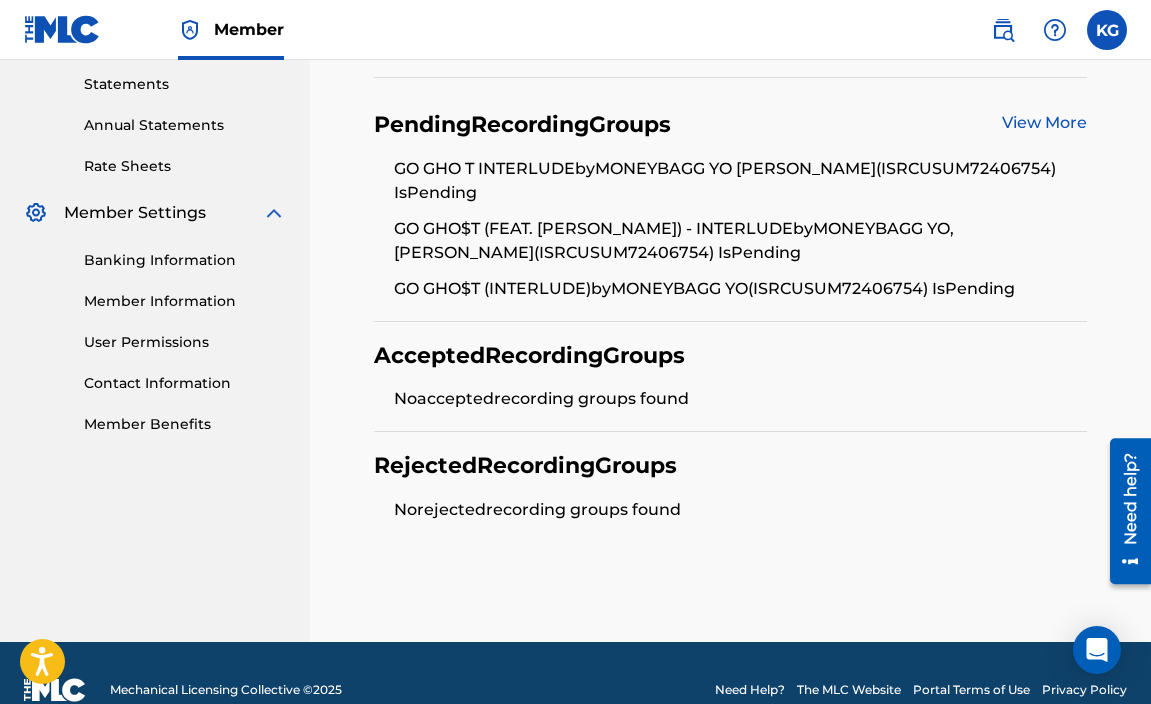 scroll, scrollTop: 0, scrollLeft: 0, axis: both 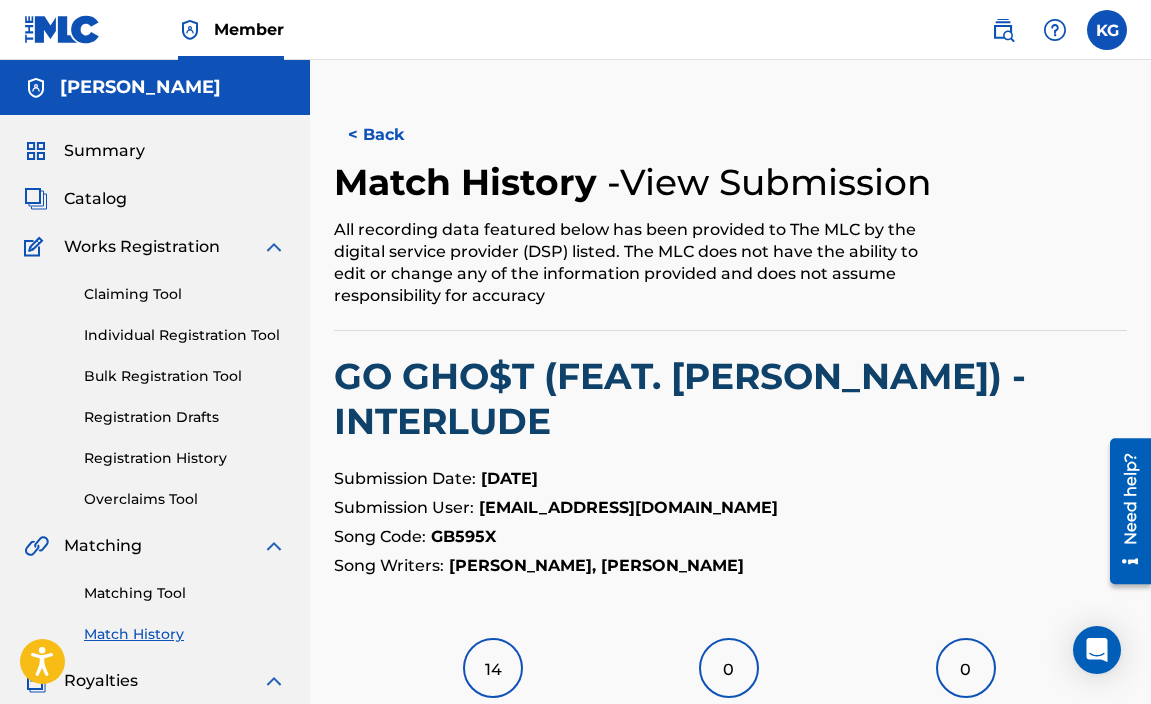 click on "Catalog" at bounding box center (95, 199) 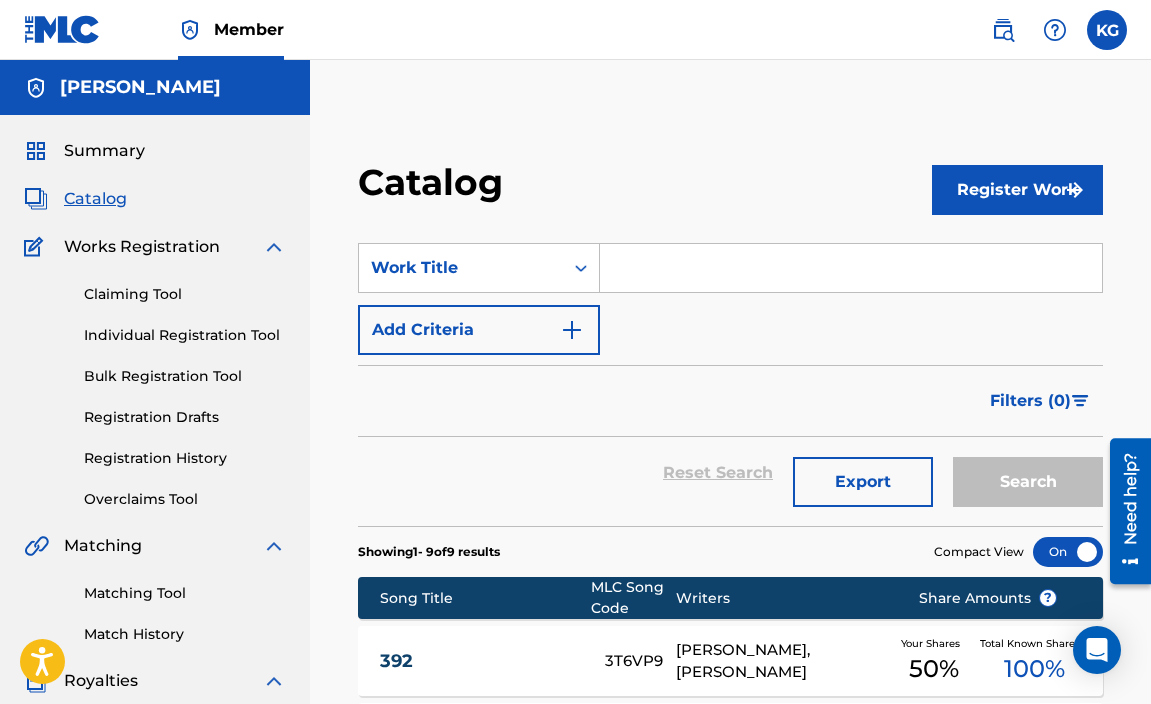 click on "Summary" at bounding box center [104, 151] 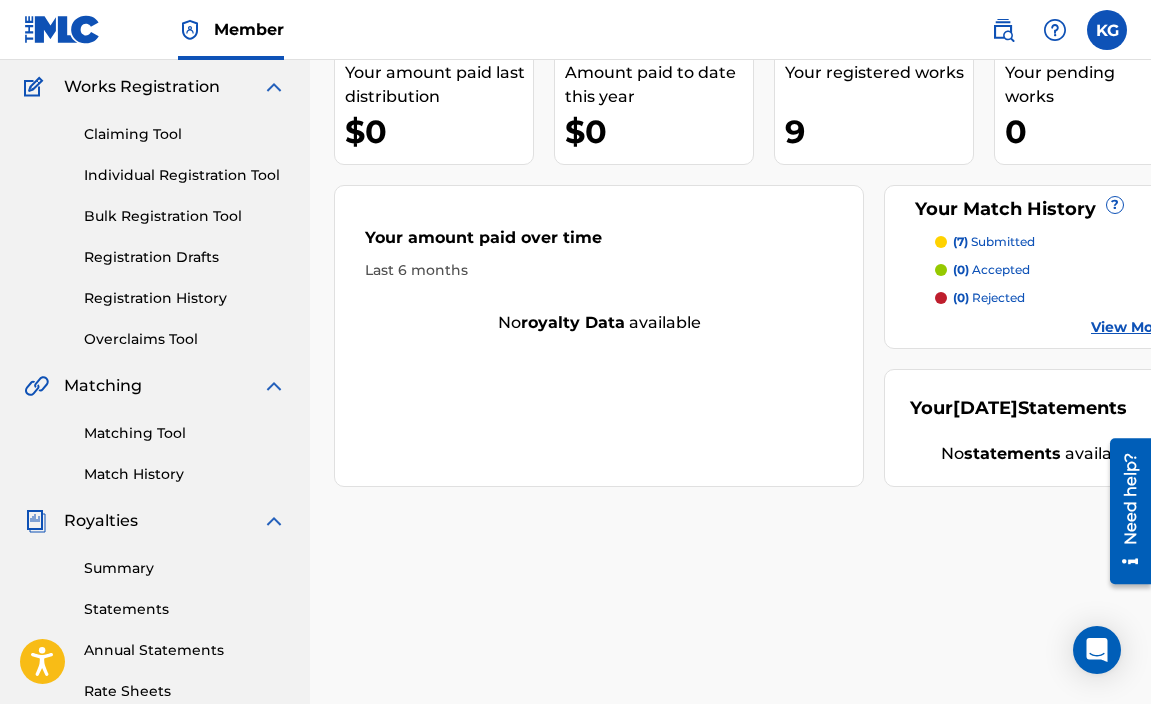 scroll, scrollTop: 155, scrollLeft: 0, axis: vertical 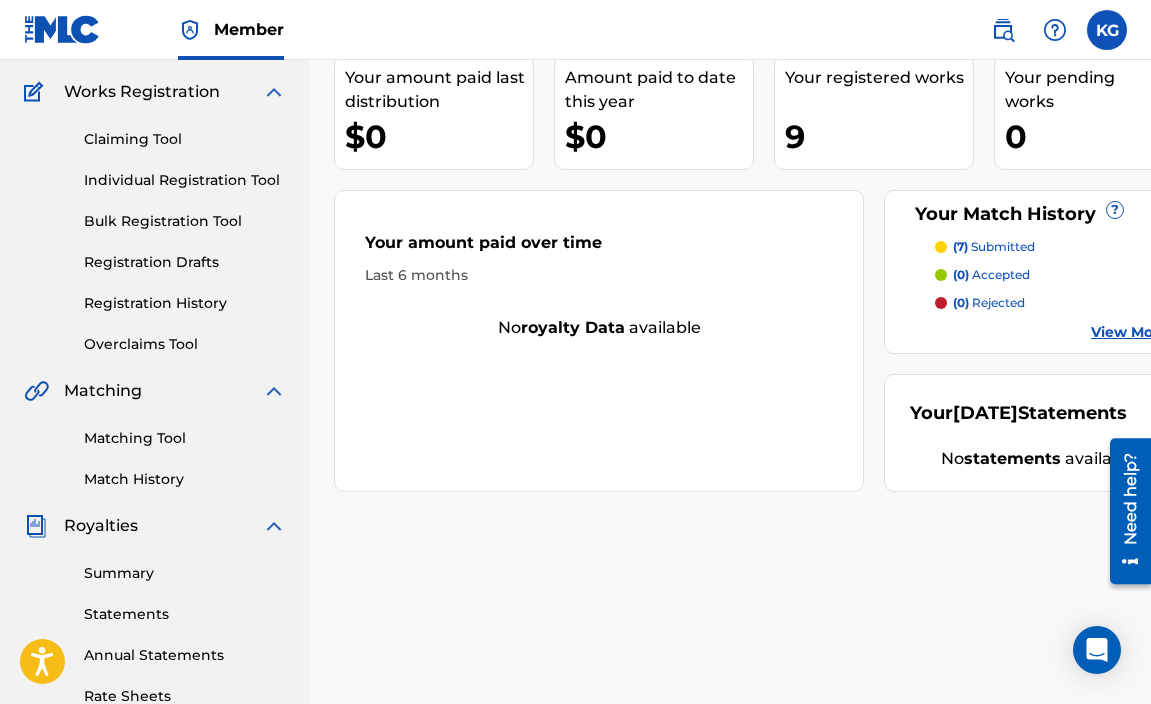 click on "View More" at bounding box center [1129, 332] 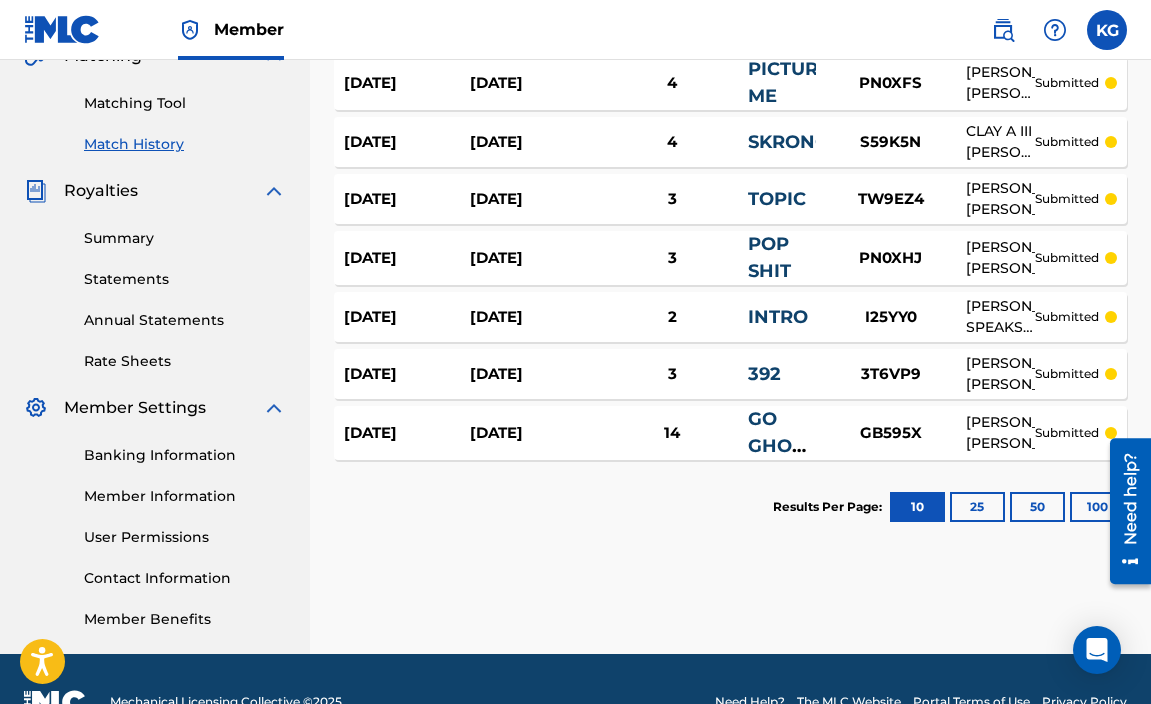 scroll, scrollTop: 497, scrollLeft: 0, axis: vertical 